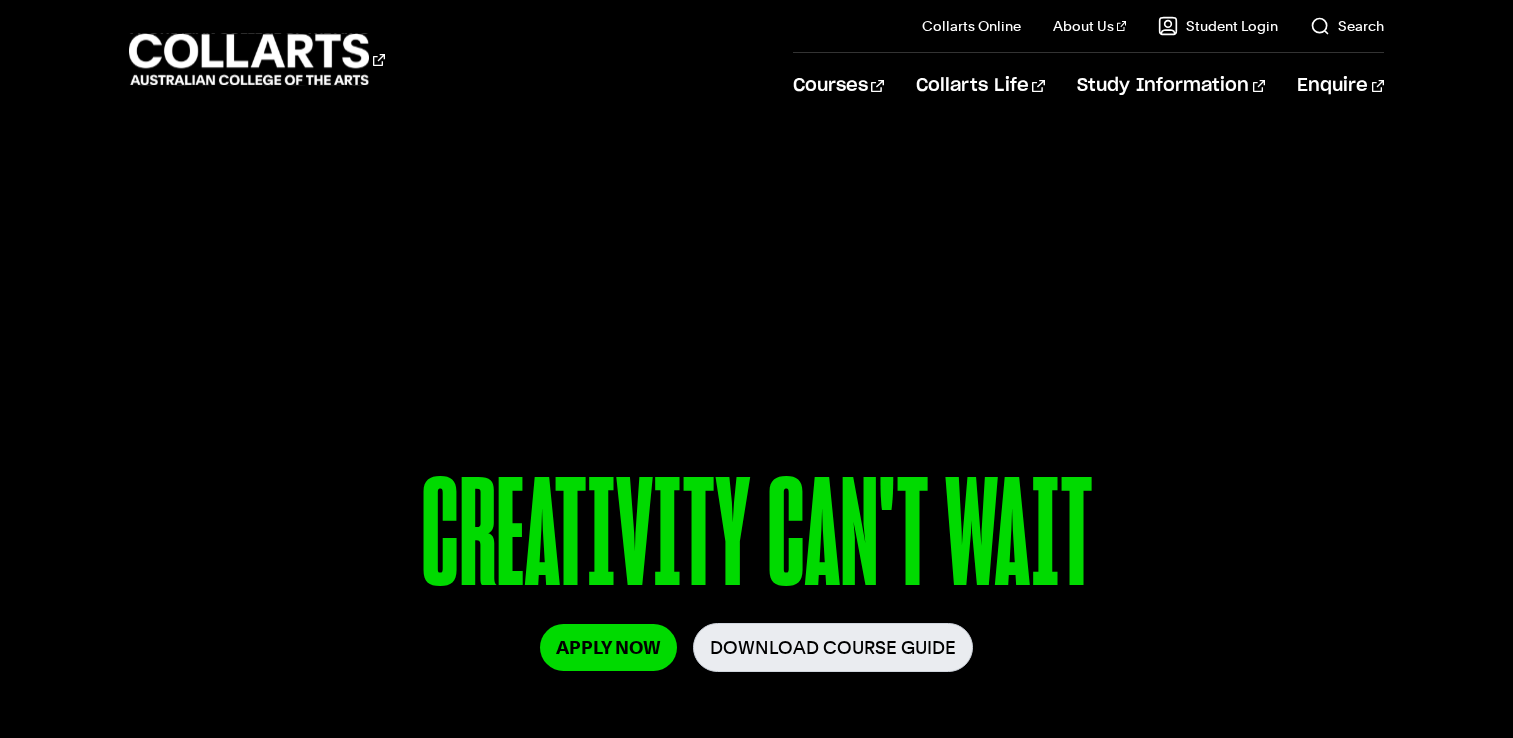 scroll, scrollTop: 100, scrollLeft: 0, axis: vertical 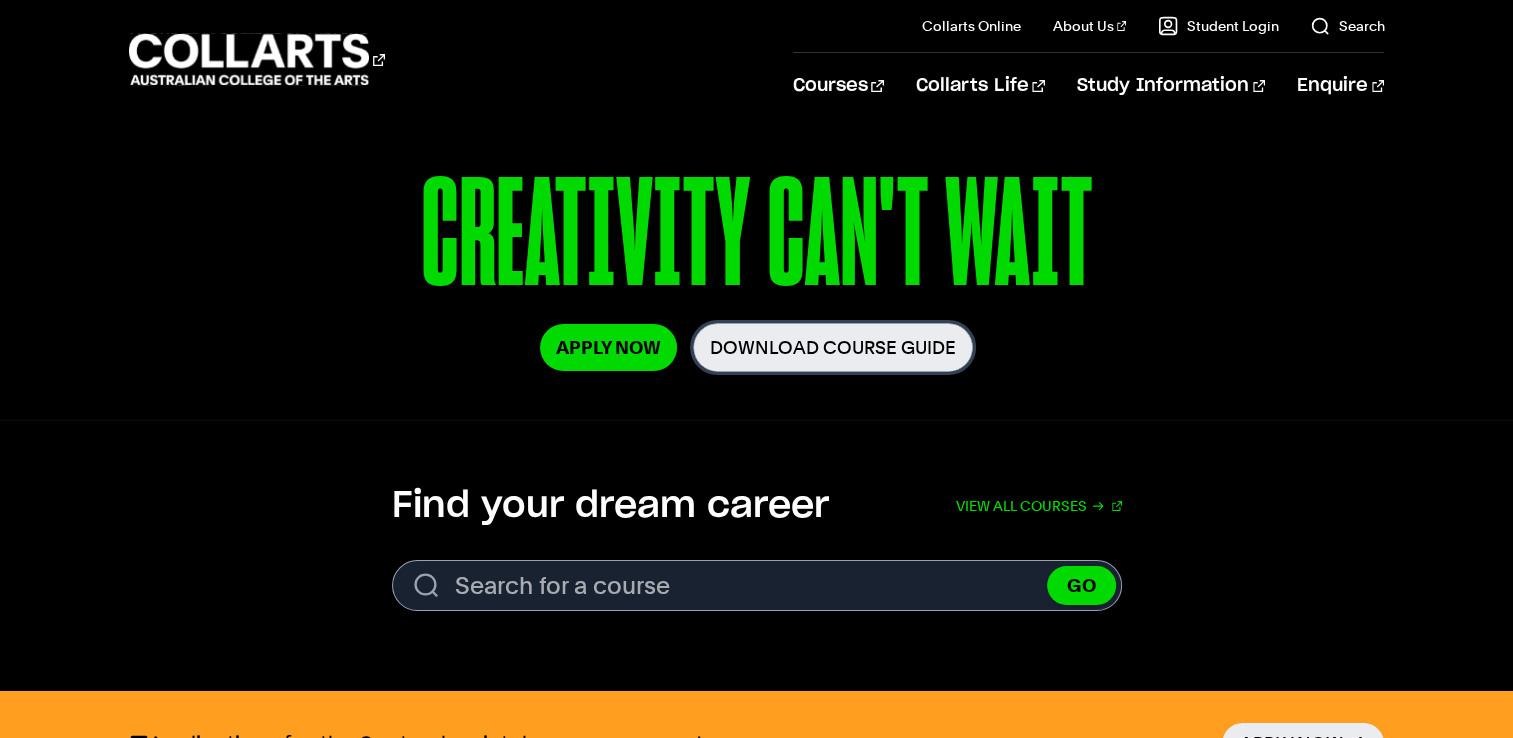 click on "Download Course Guide" at bounding box center (833, 347) 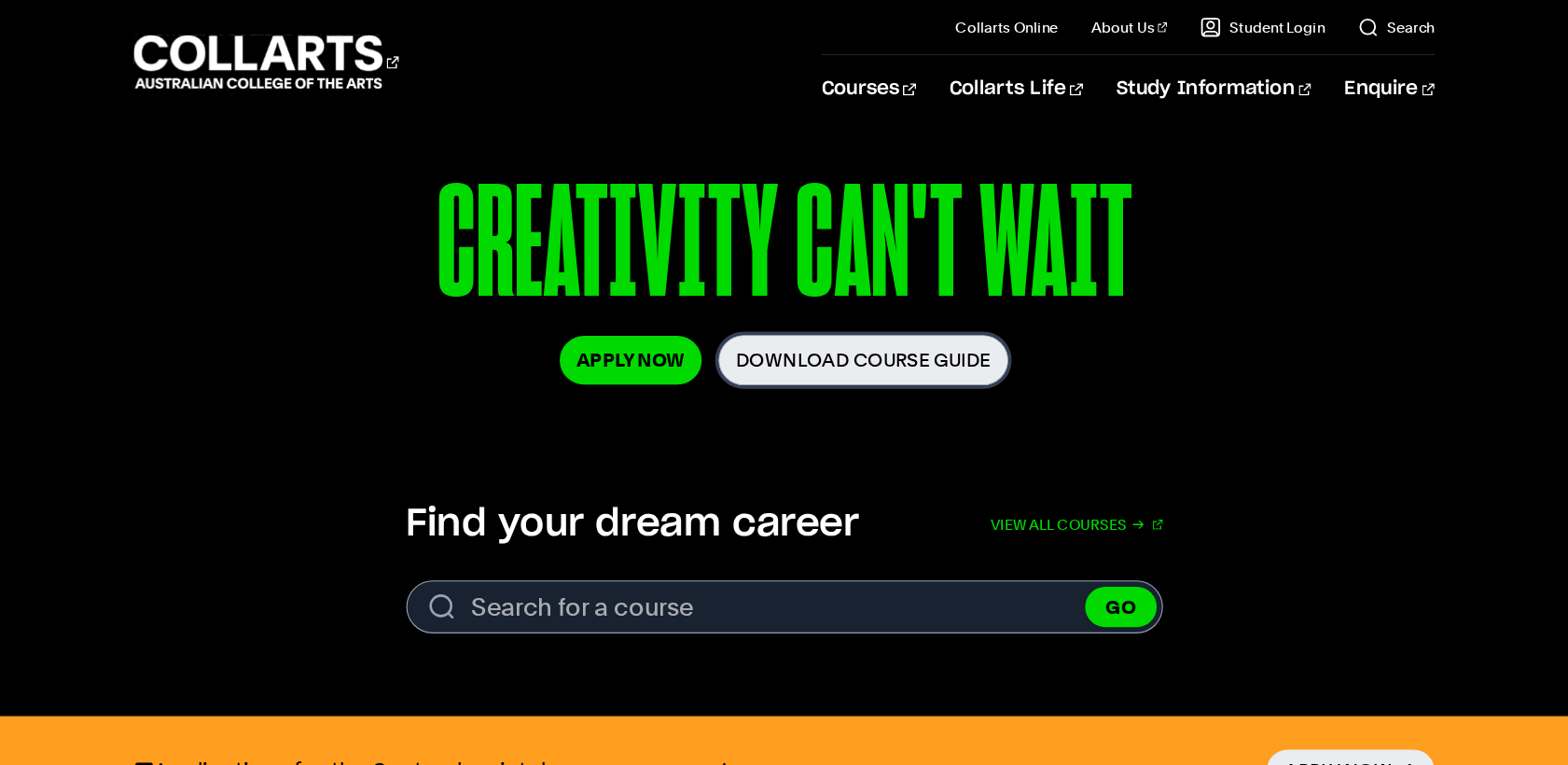 scroll, scrollTop: 280, scrollLeft: 0, axis: vertical 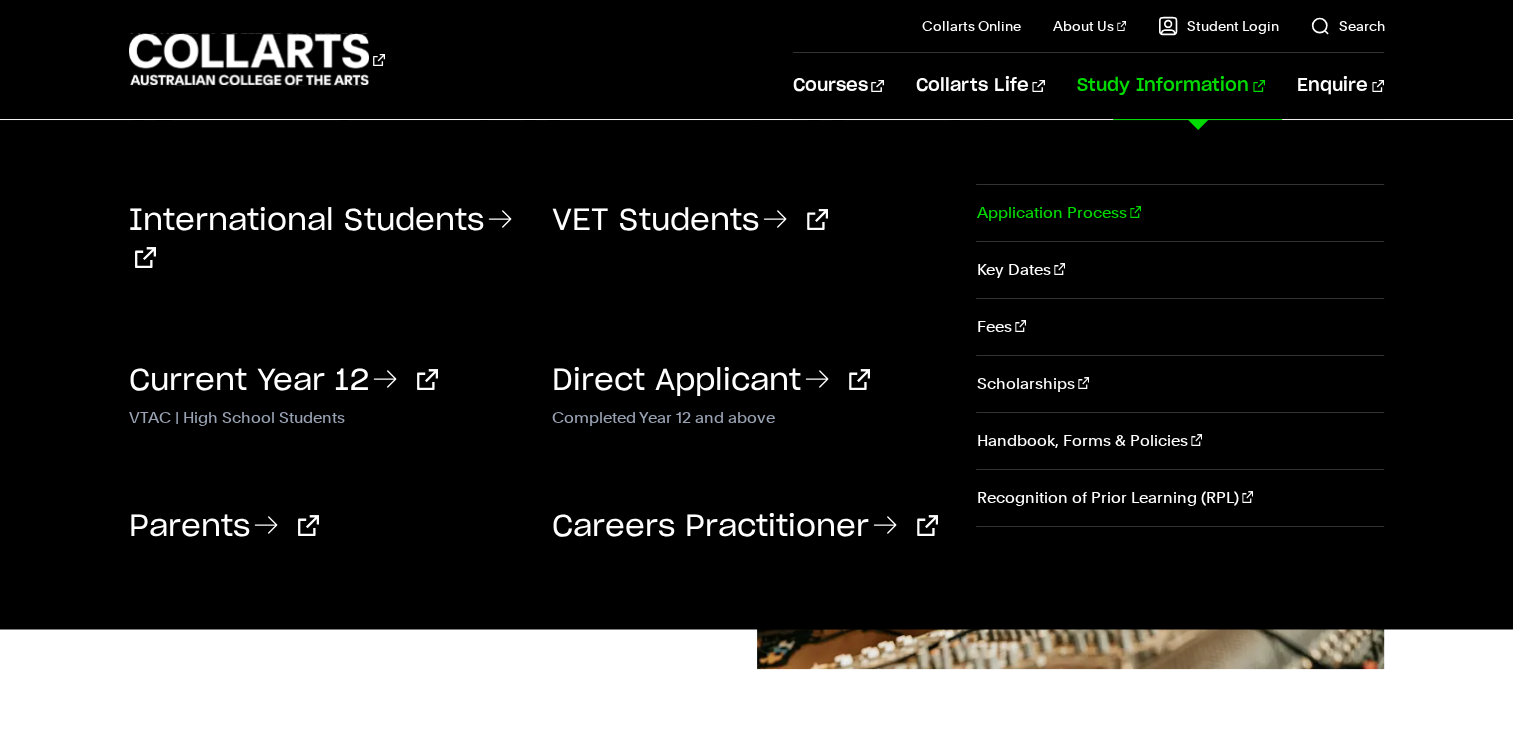 click on "Application Process" at bounding box center (1180, 213) 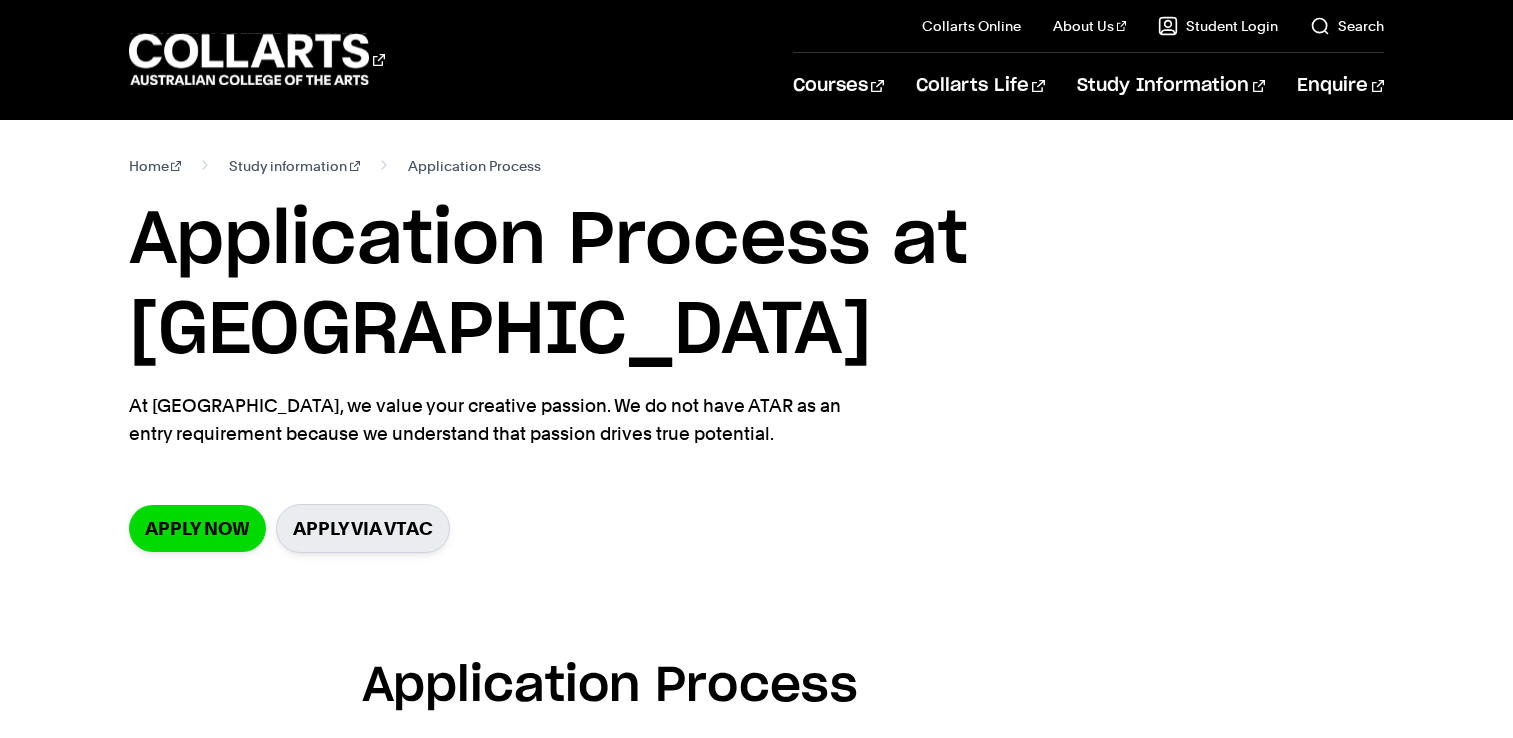 scroll, scrollTop: 0, scrollLeft: 0, axis: both 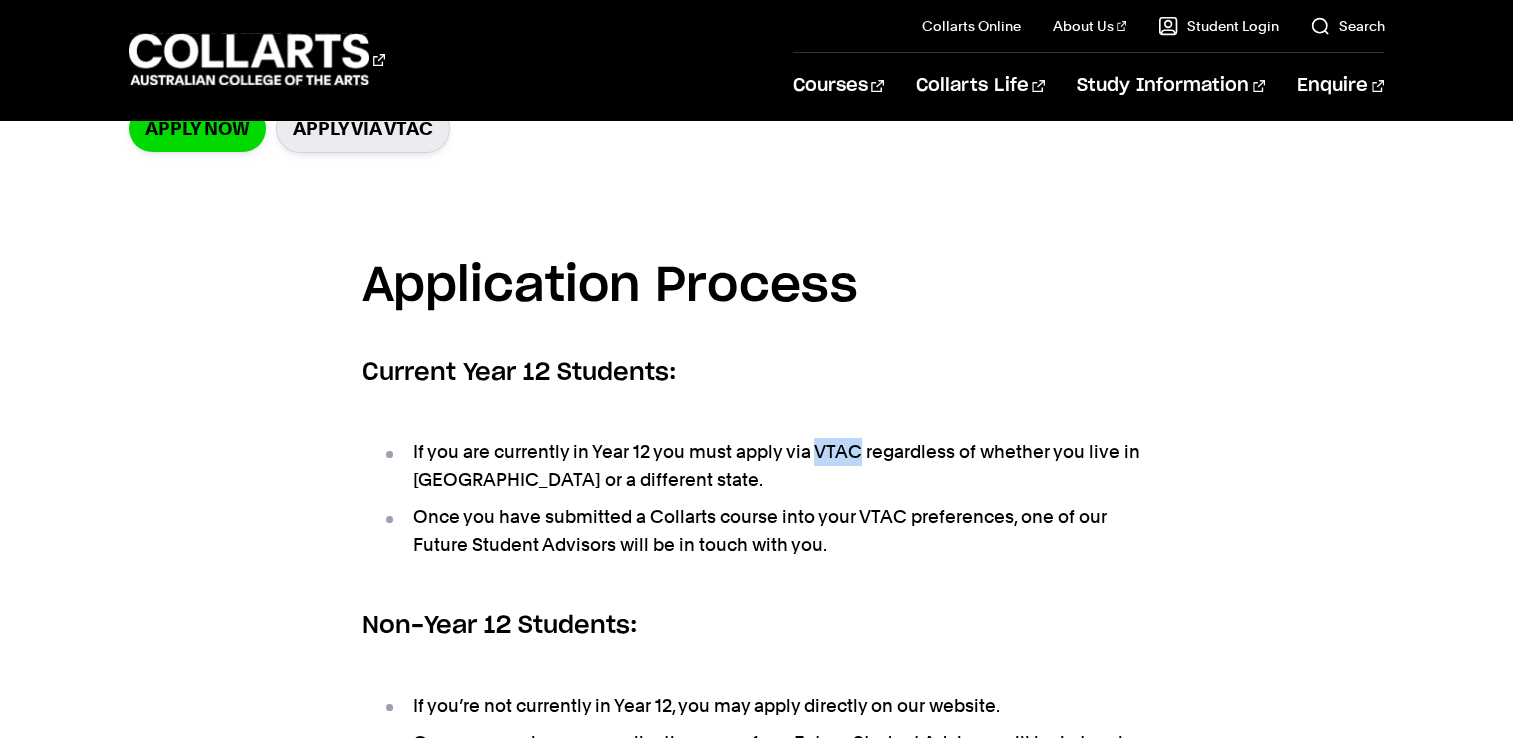 drag, startPoint x: 818, startPoint y: 362, endPoint x: 856, endPoint y: 364, distance: 38.052597 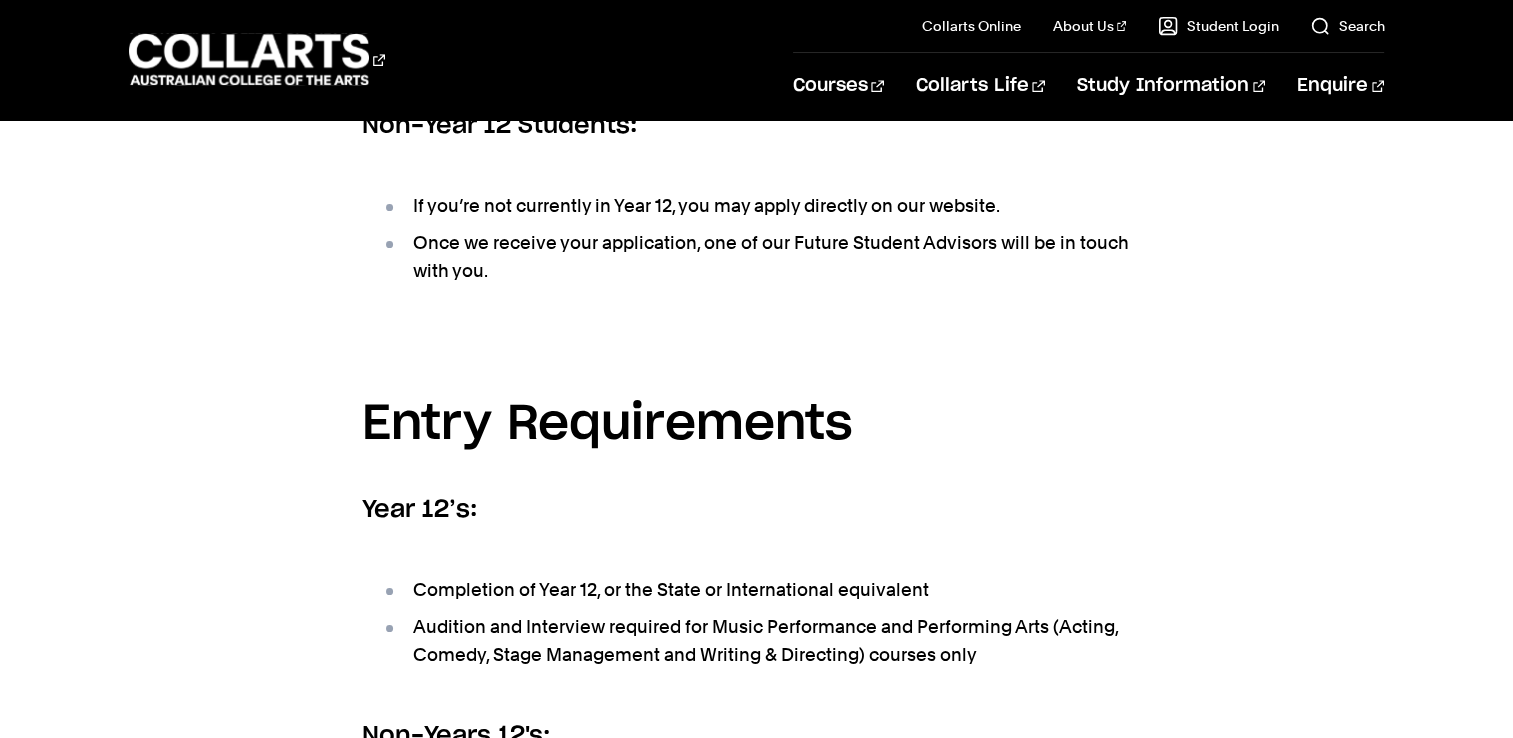 scroll, scrollTop: 1000, scrollLeft: 0, axis: vertical 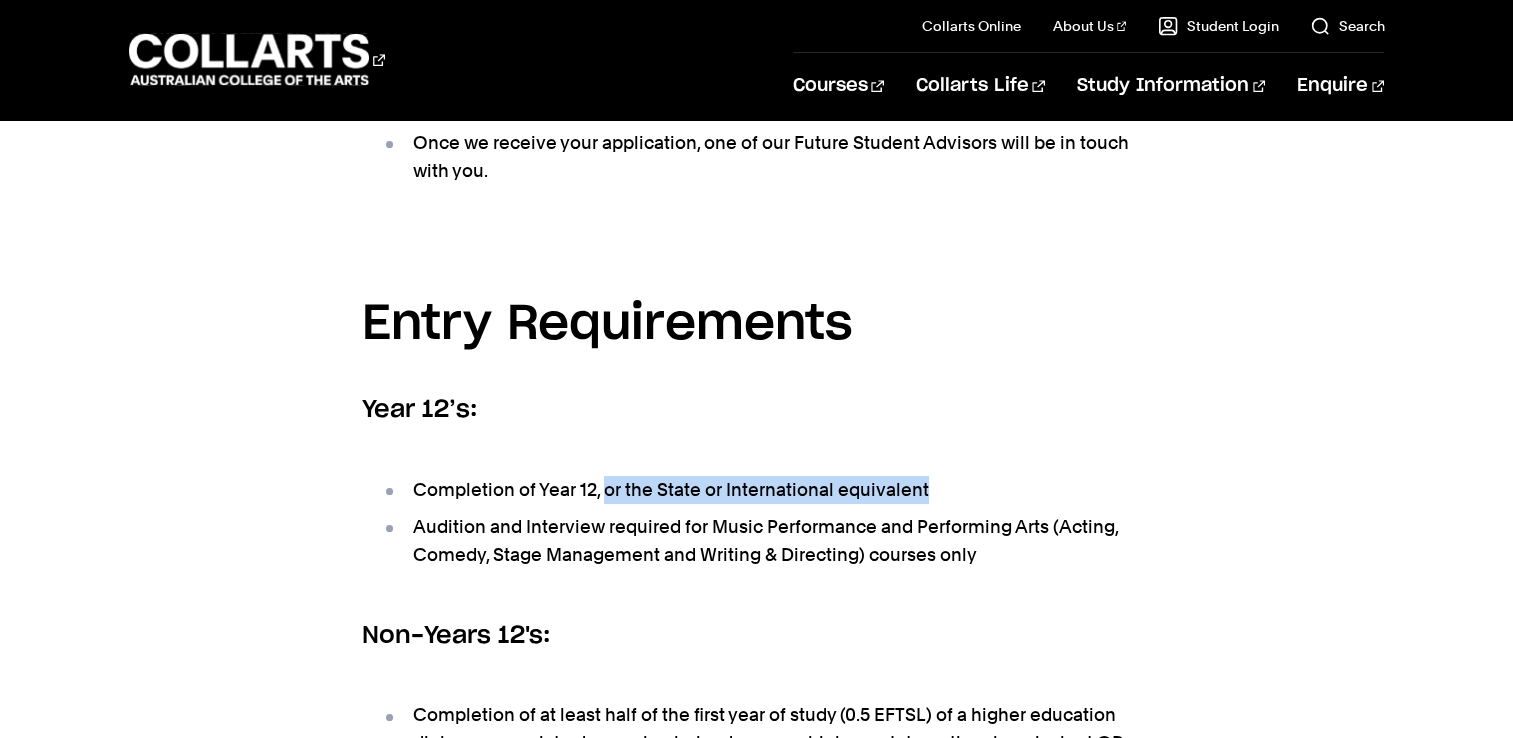 drag, startPoint x: 608, startPoint y: 402, endPoint x: 927, endPoint y: 394, distance: 319.1003 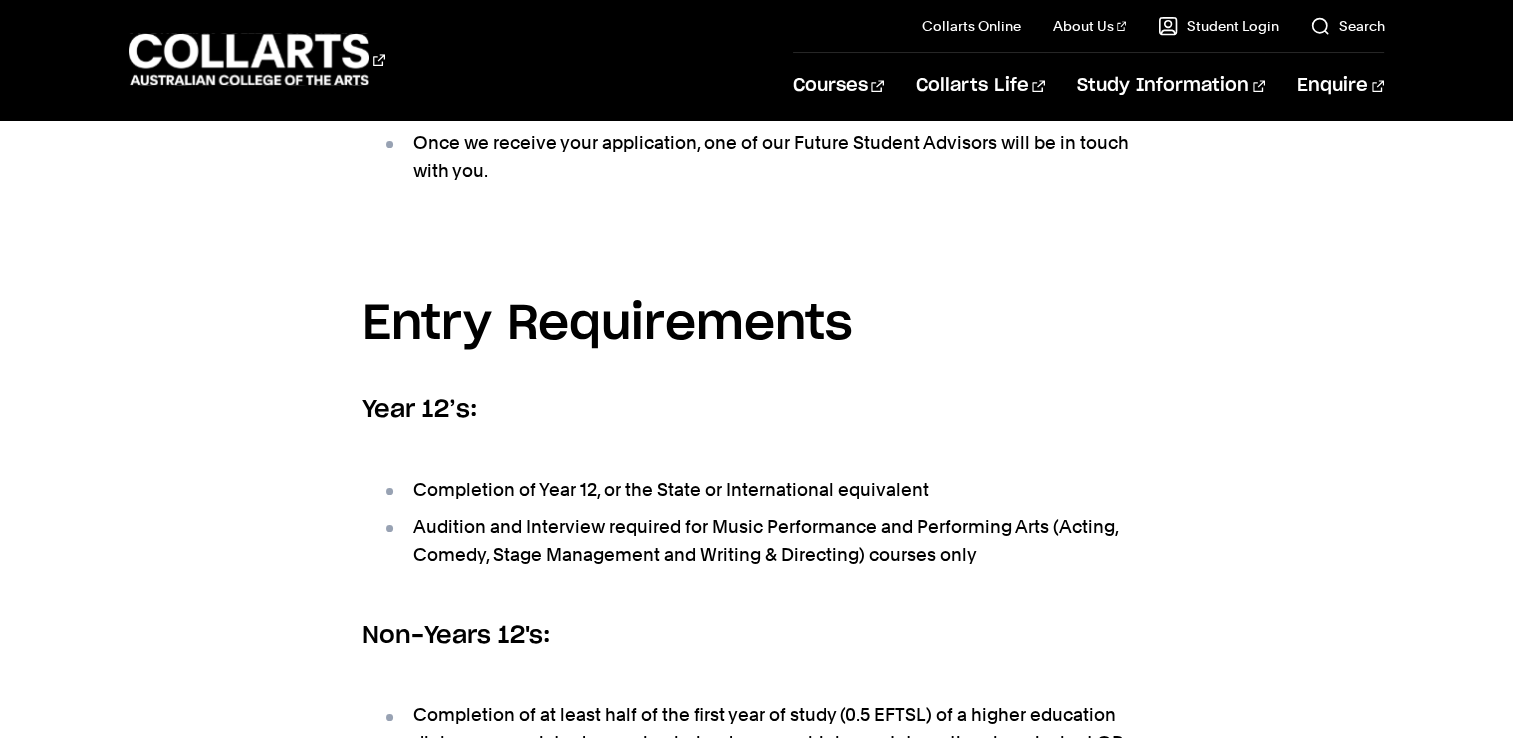 click on "Audition and Interview required for Music Performance and Performing Arts (Acting, Comedy, Stage Management and Writing & Directing) courses only" at bounding box center (767, 541) 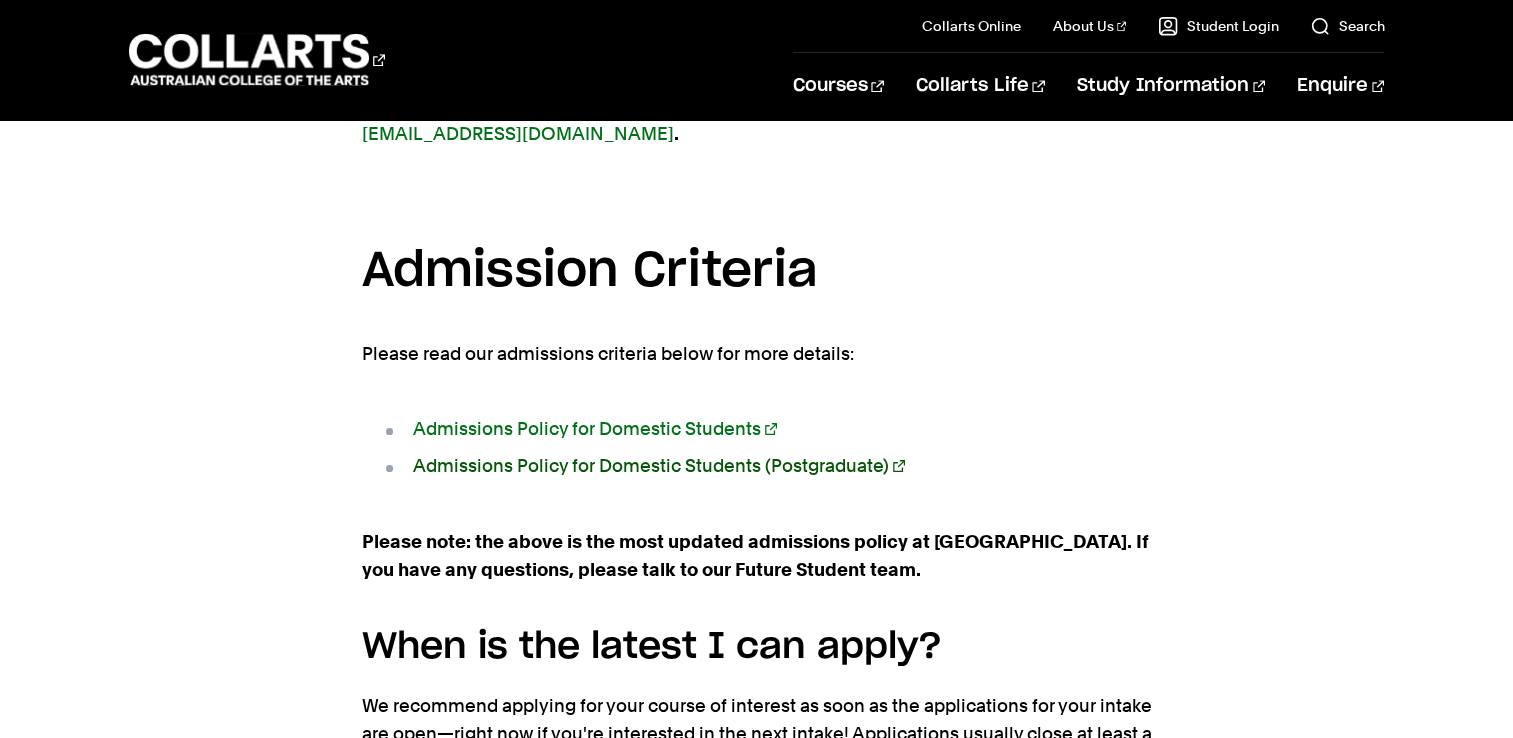 scroll, scrollTop: 1800, scrollLeft: 0, axis: vertical 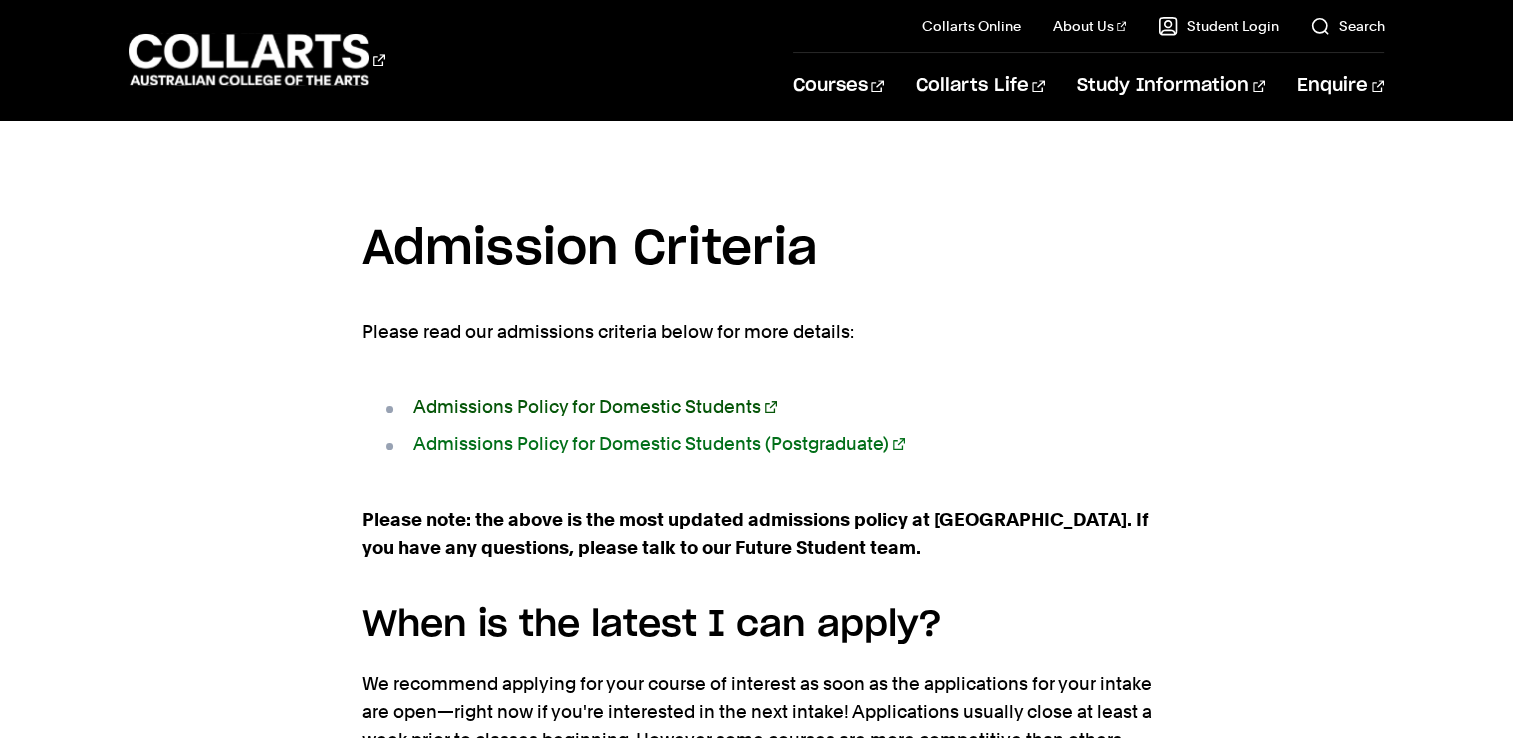 click on "Admissions Policy for Domestic Students" at bounding box center (595, 406) 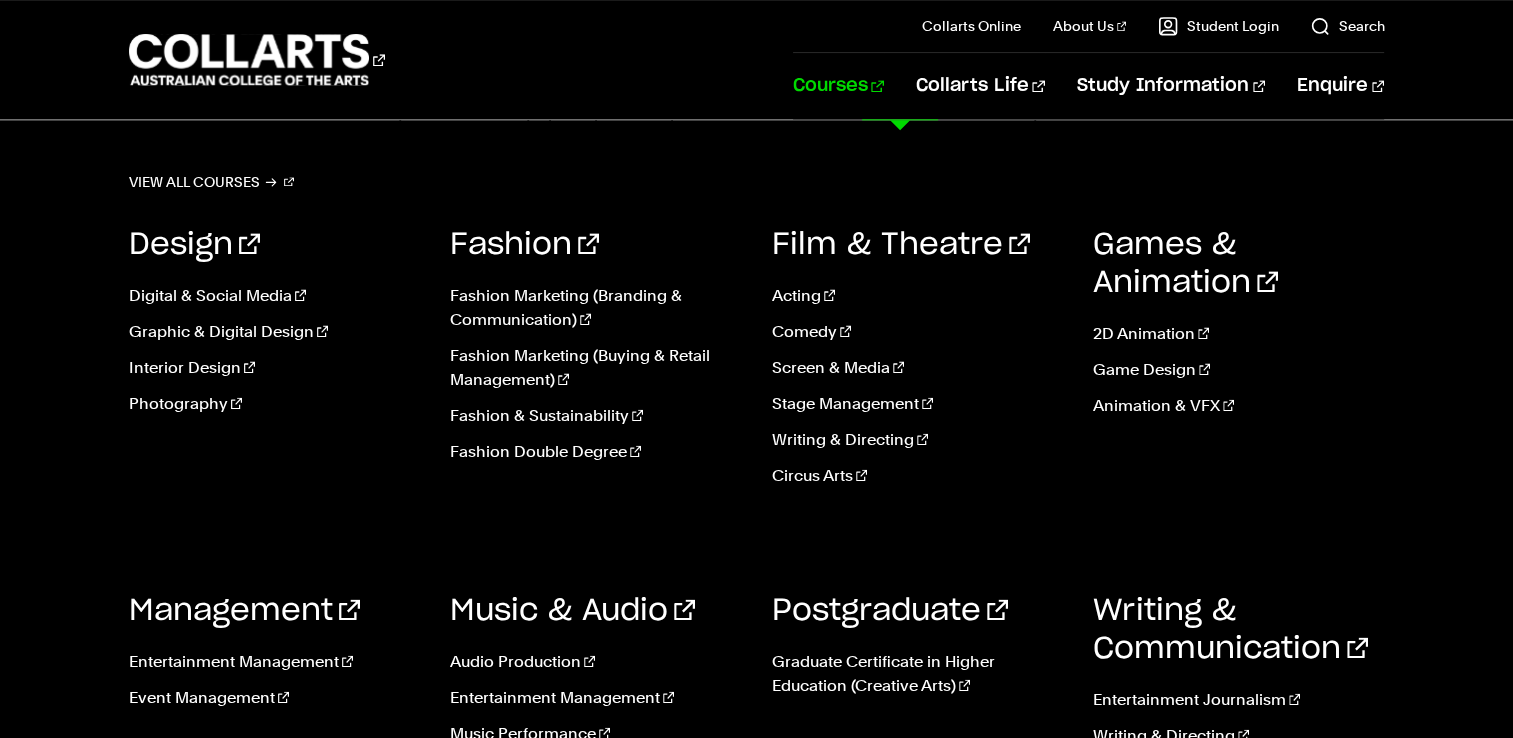 scroll, scrollTop: 2500, scrollLeft: 0, axis: vertical 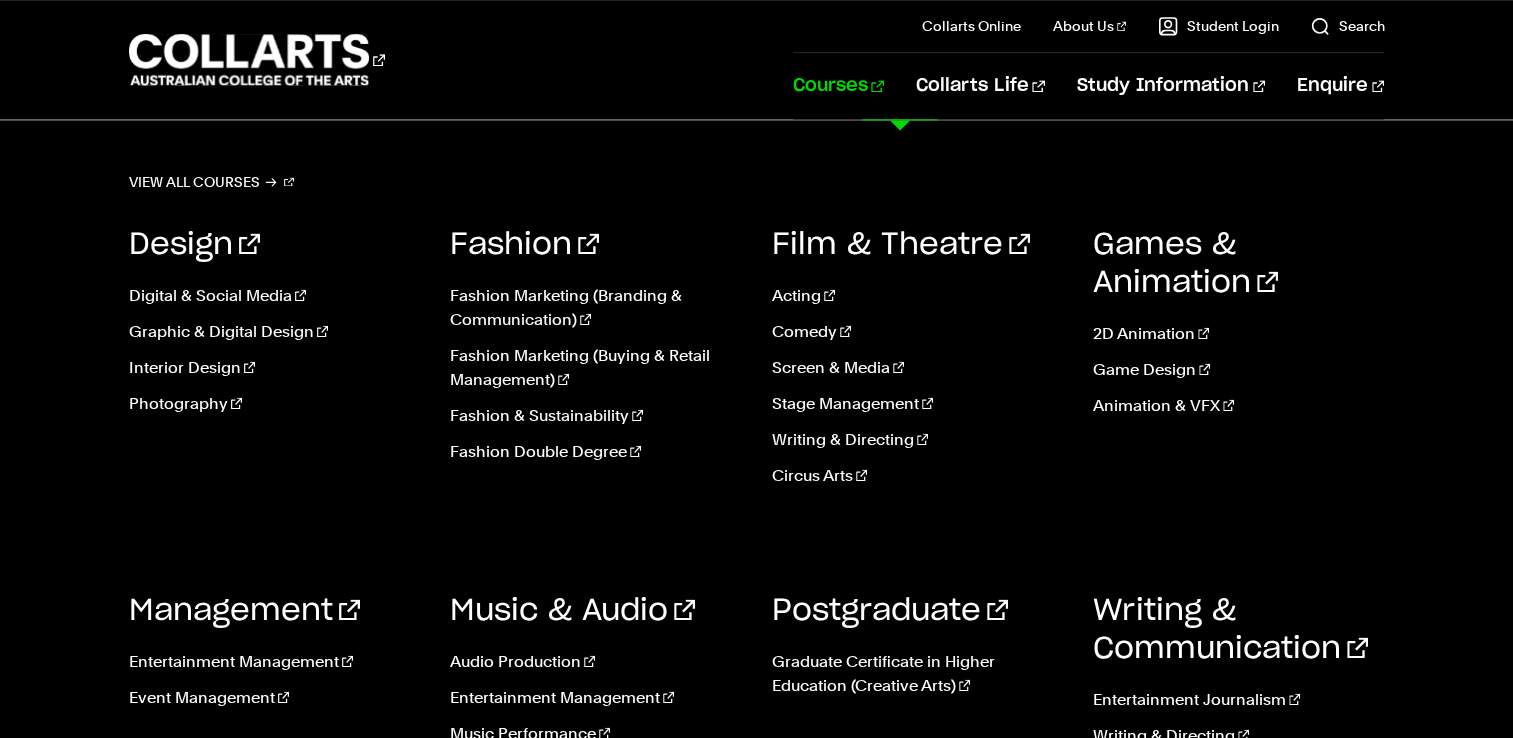 click on "Courses" at bounding box center [838, 86] 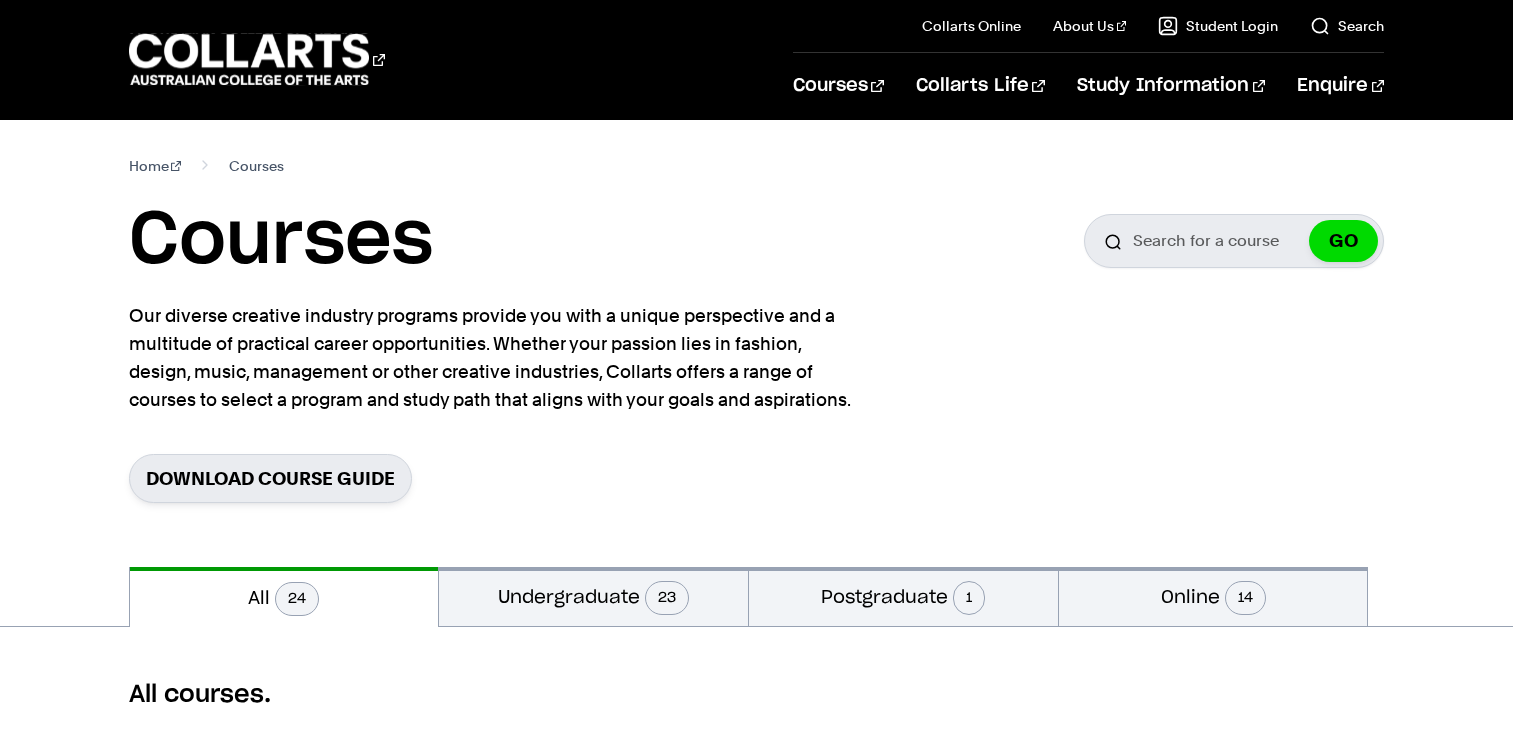 scroll, scrollTop: 0, scrollLeft: 0, axis: both 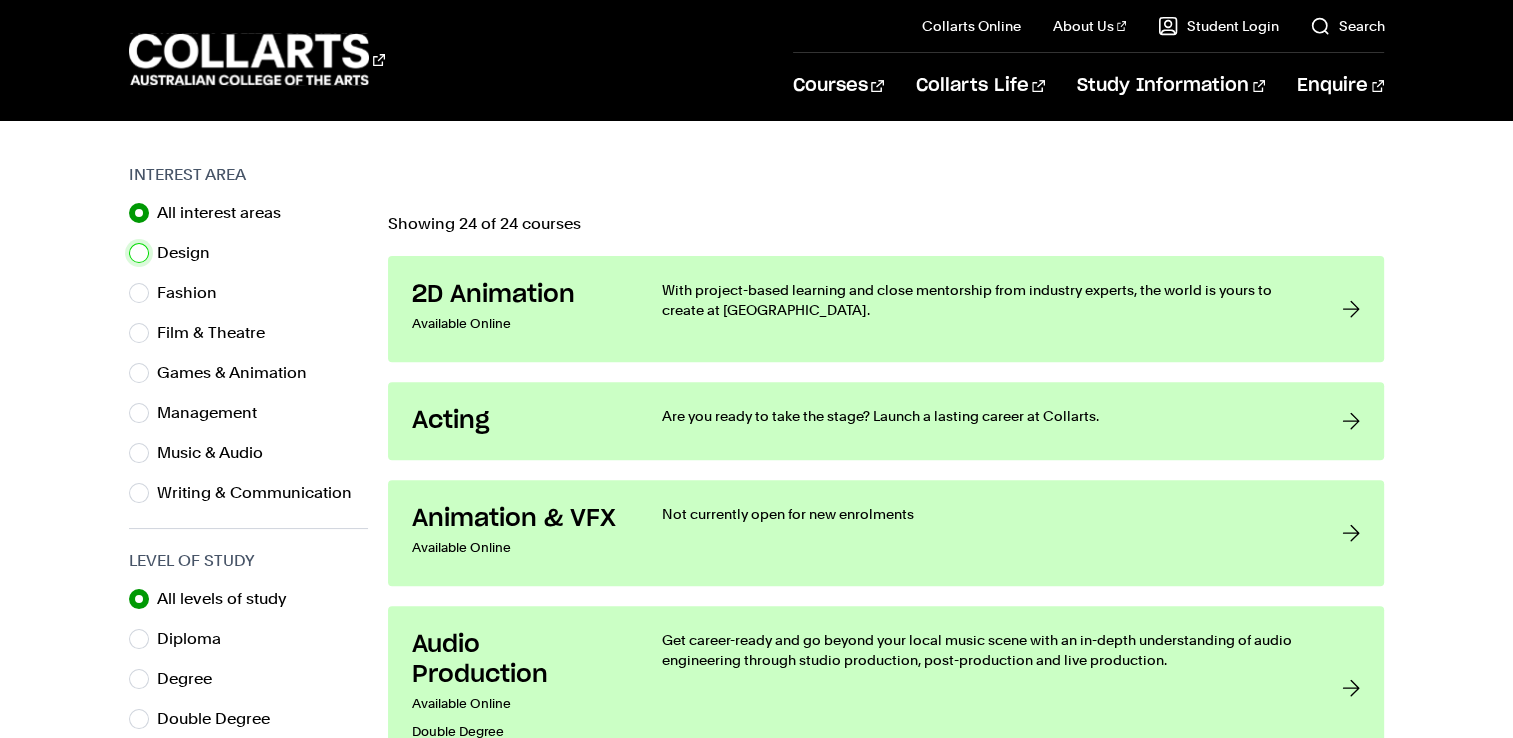 drag, startPoint x: 137, startPoint y: 254, endPoint x: 75, endPoint y: 266, distance: 63.15061 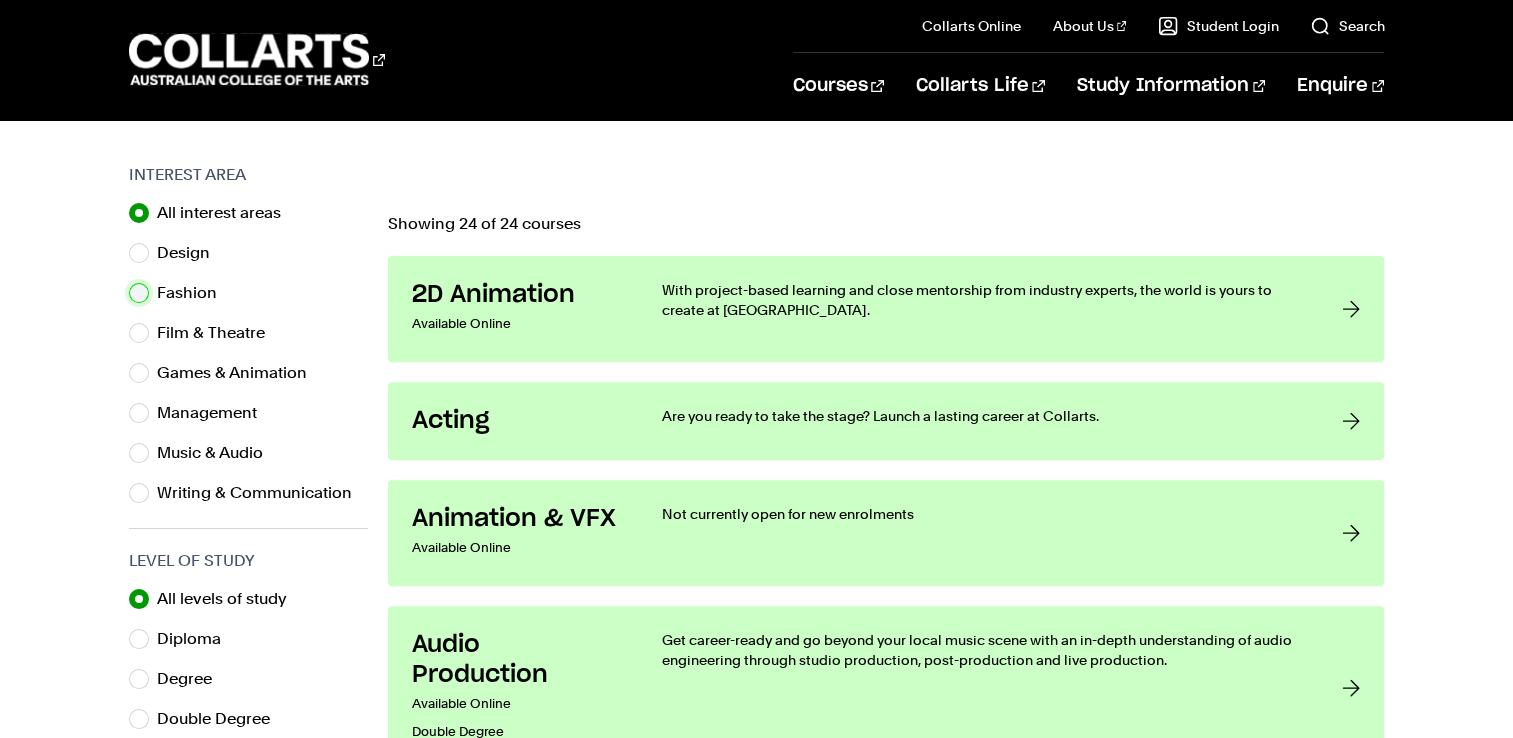 click on "Fashion" at bounding box center (139, 293) 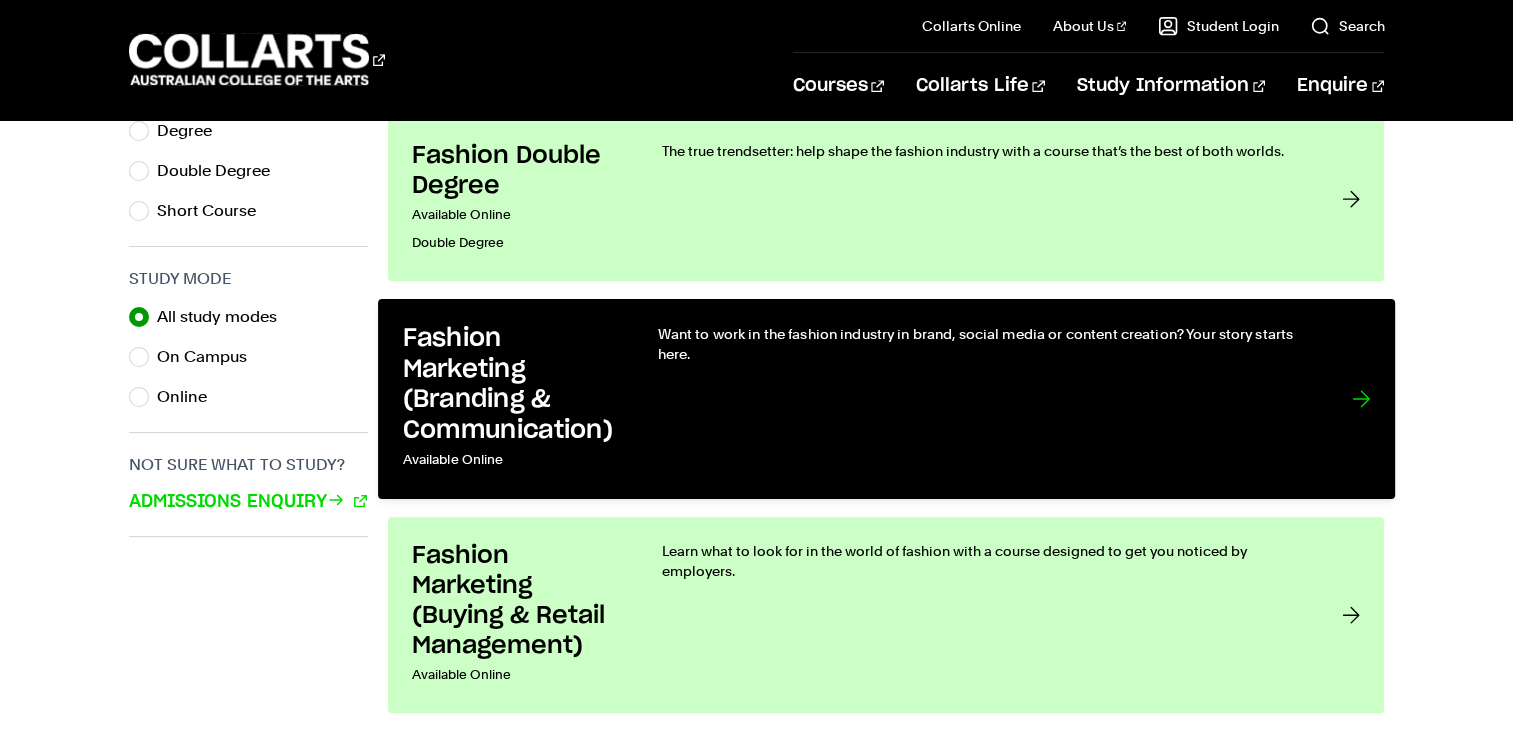 scroll, scrollTop: 1100, scrollLeft: 0, axis: vertical 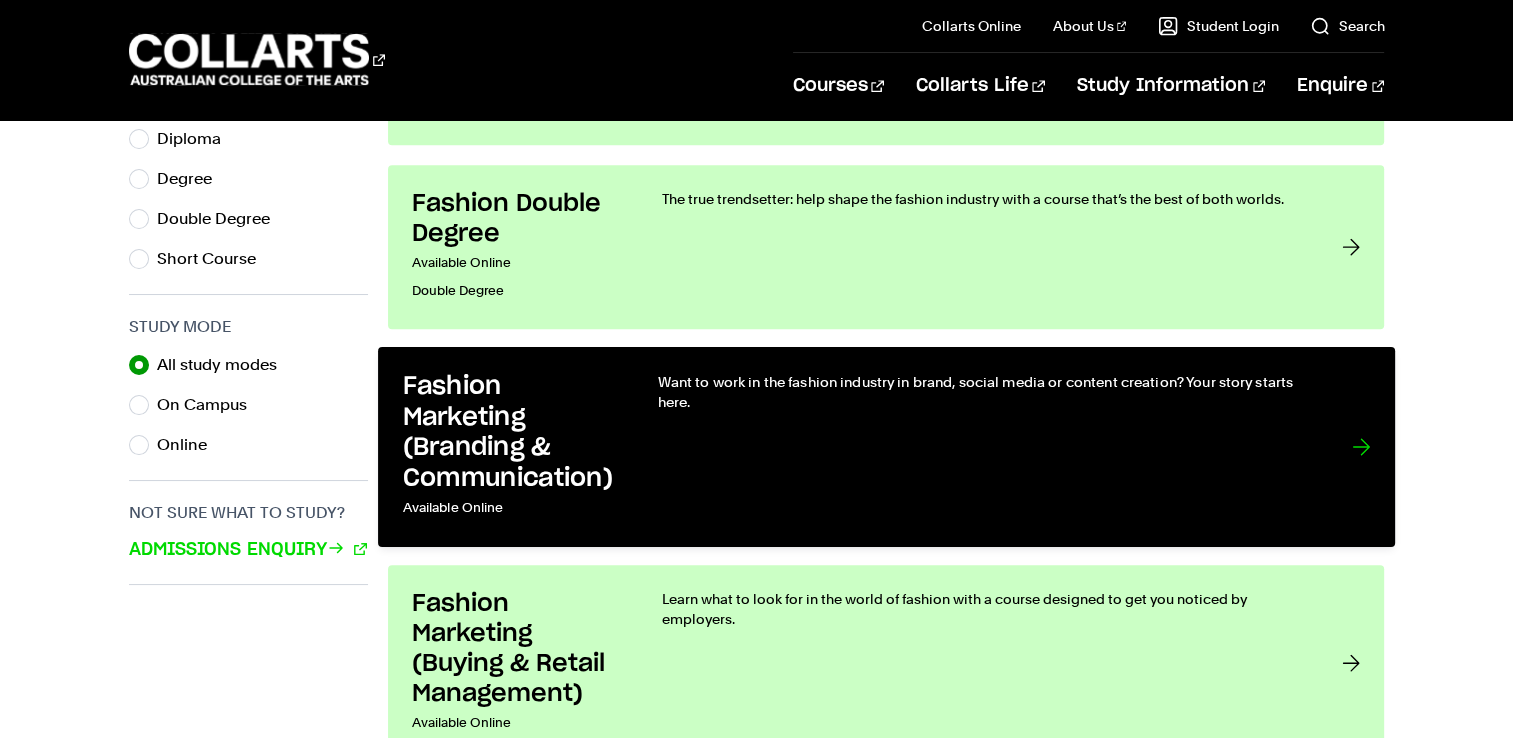 click on "Fashion Marketing (Branding & Communication)" at bounding box center [509, 432] 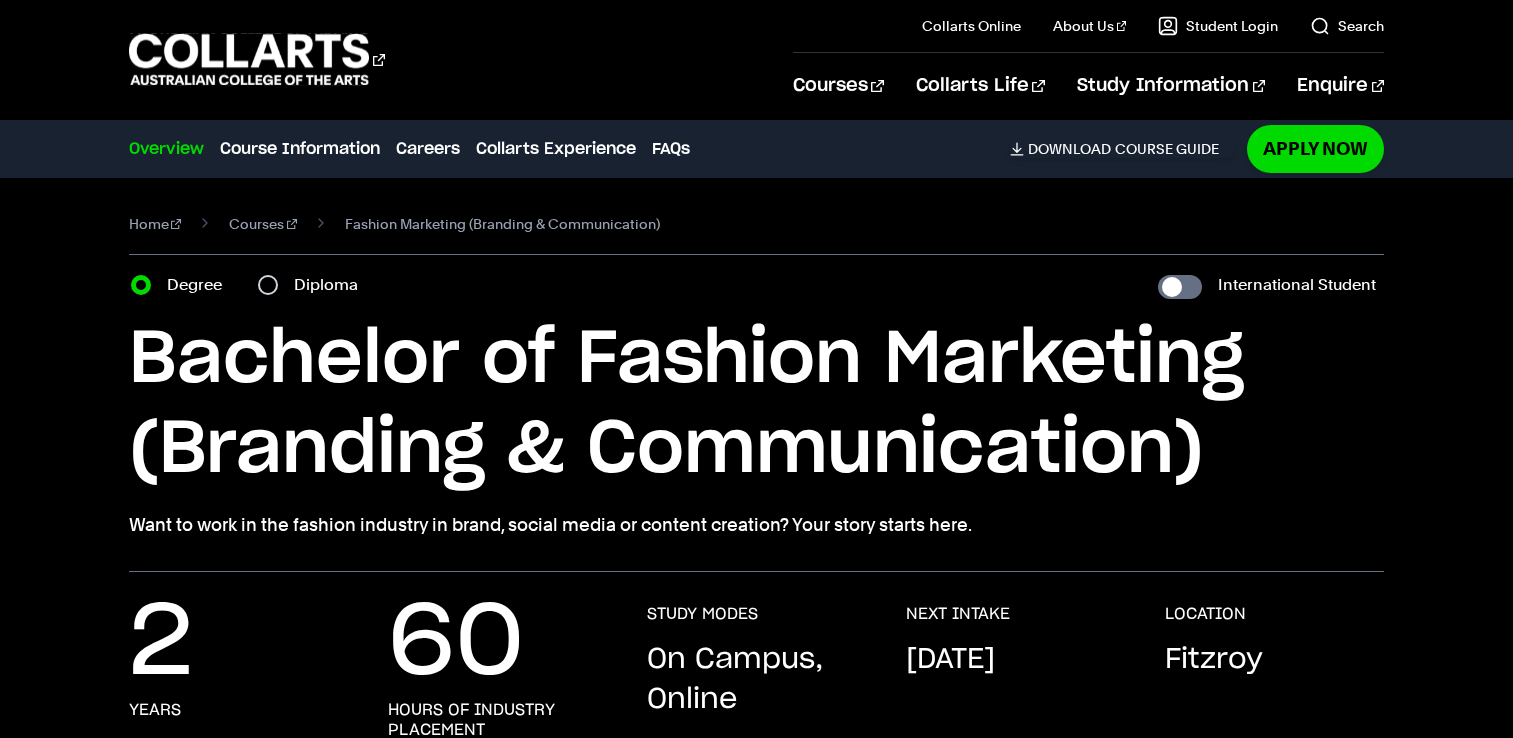 scroll, scrollTop: 0, scrollLeft: 0, axis: both 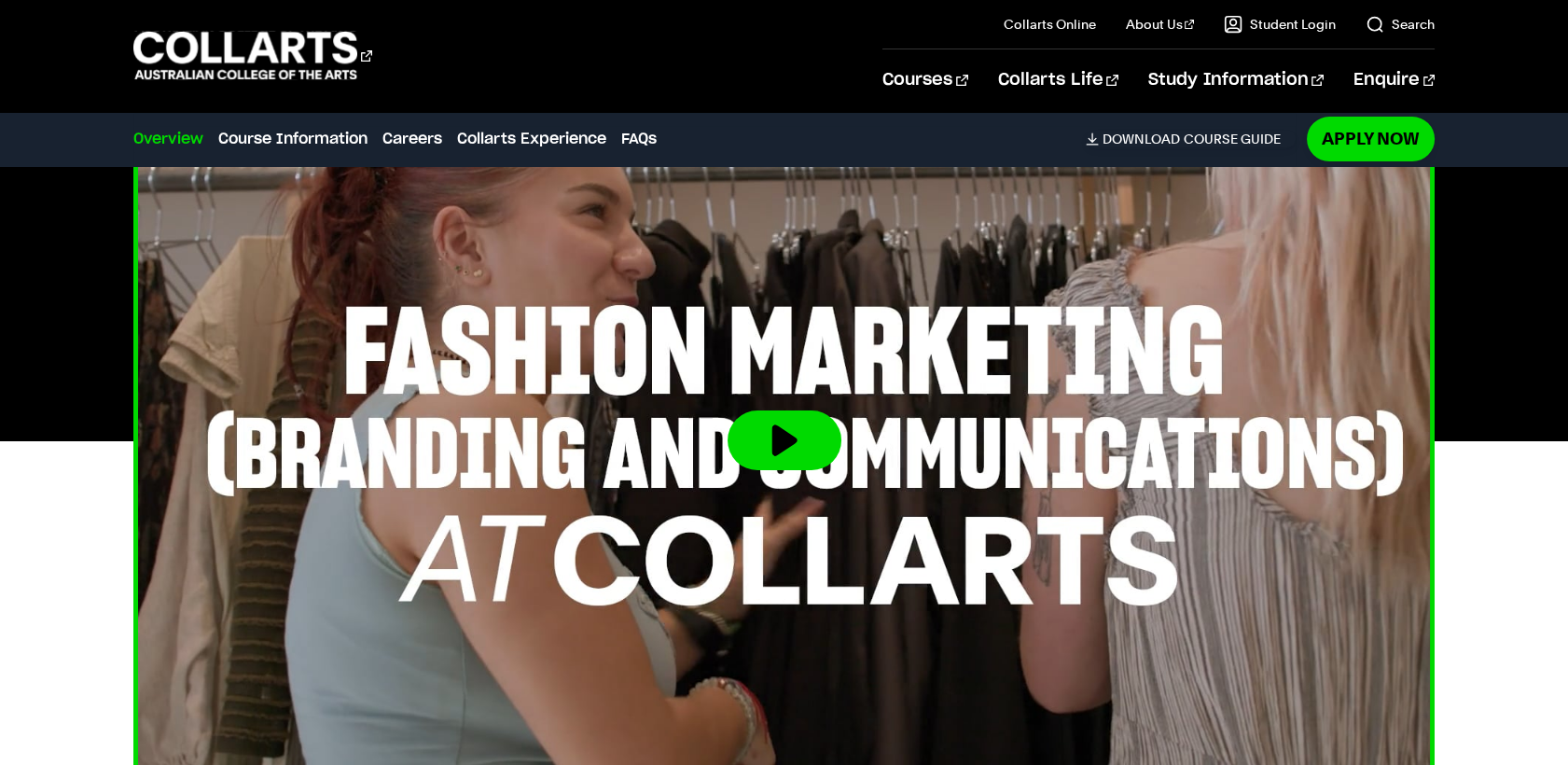 click at bounding box center [784, 440] 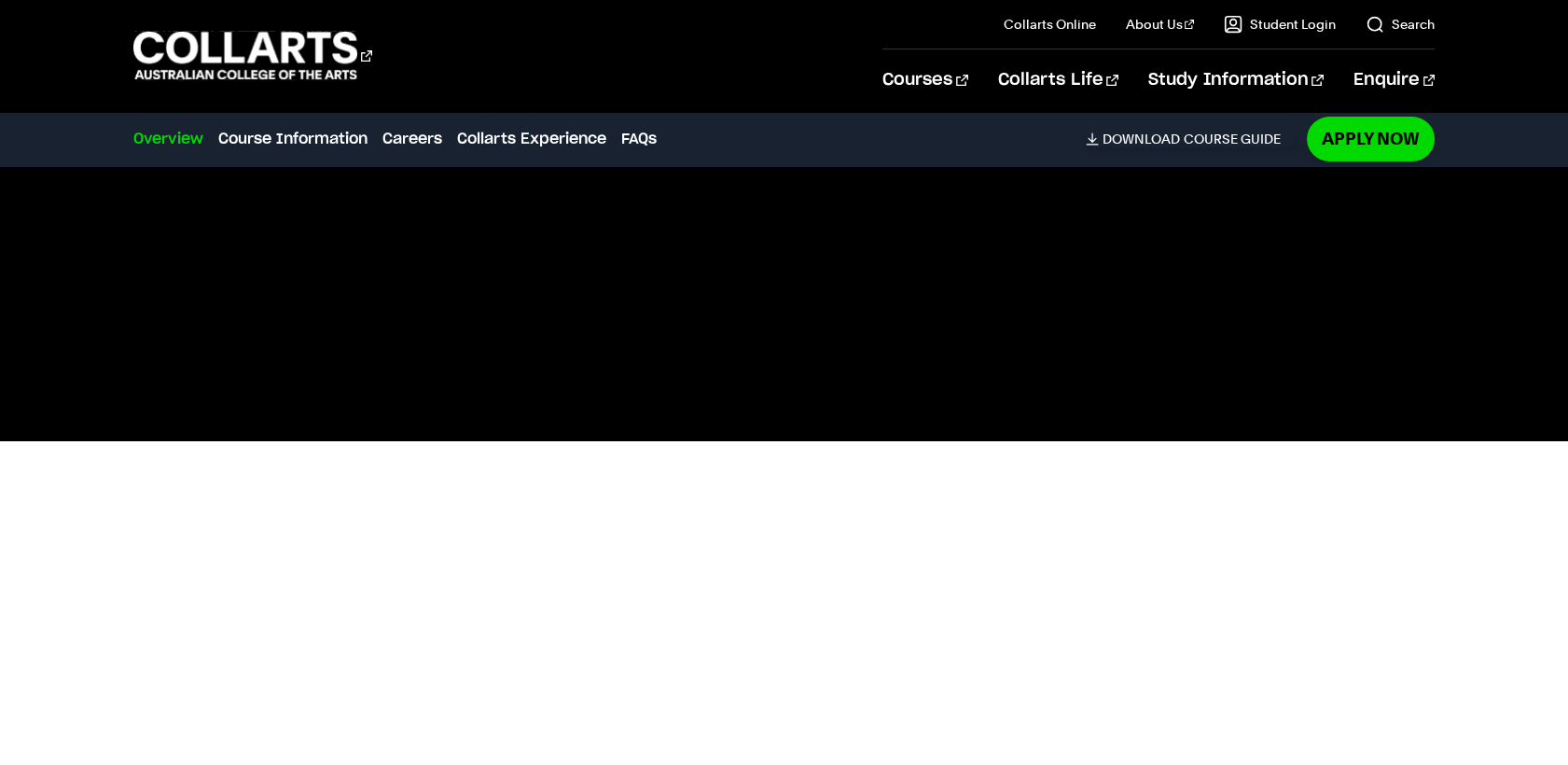 click at bounding box center [784, 440] 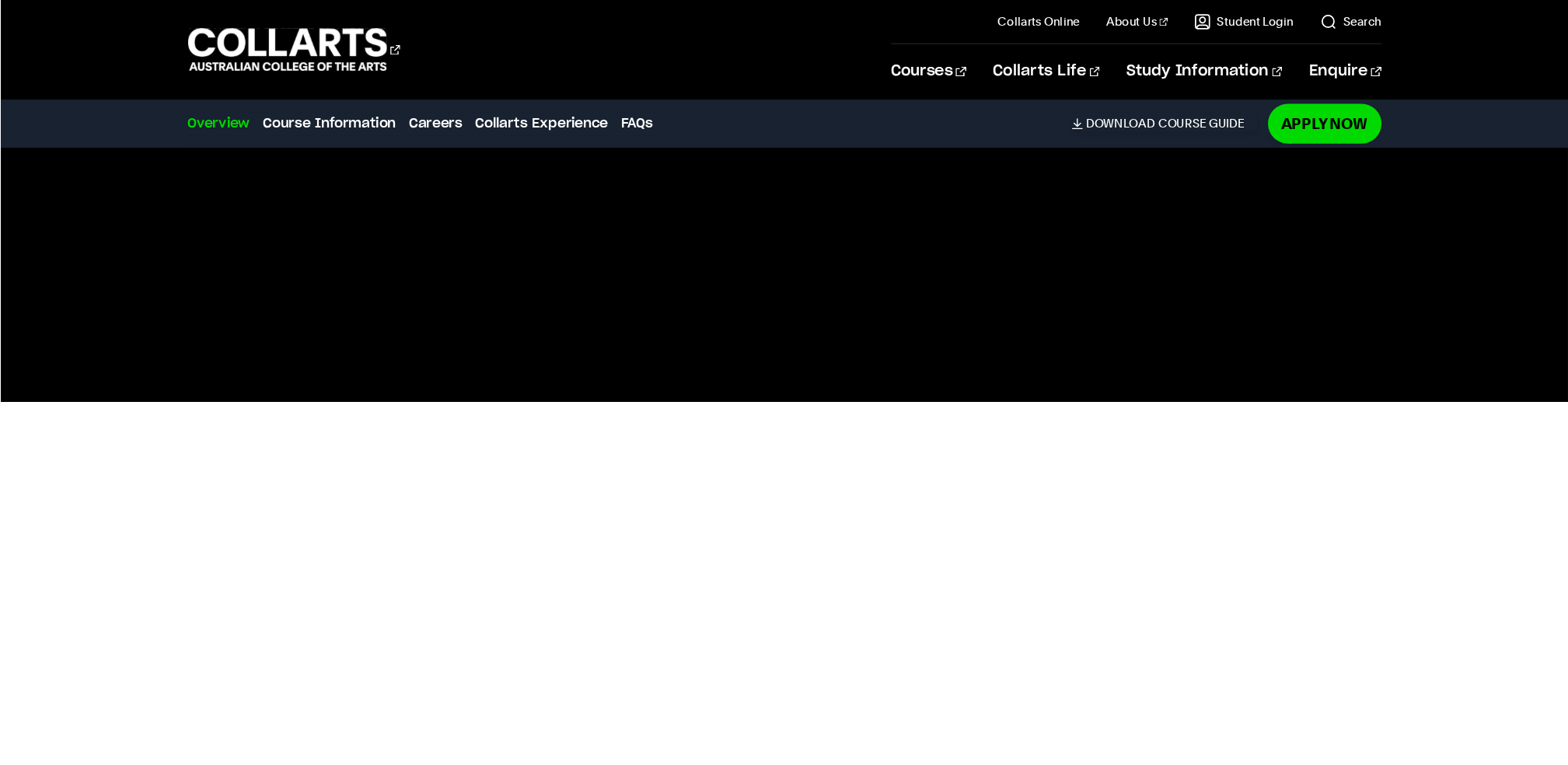 scroll, scrollTop: 543, scrollLeft: 0, axis: vertical 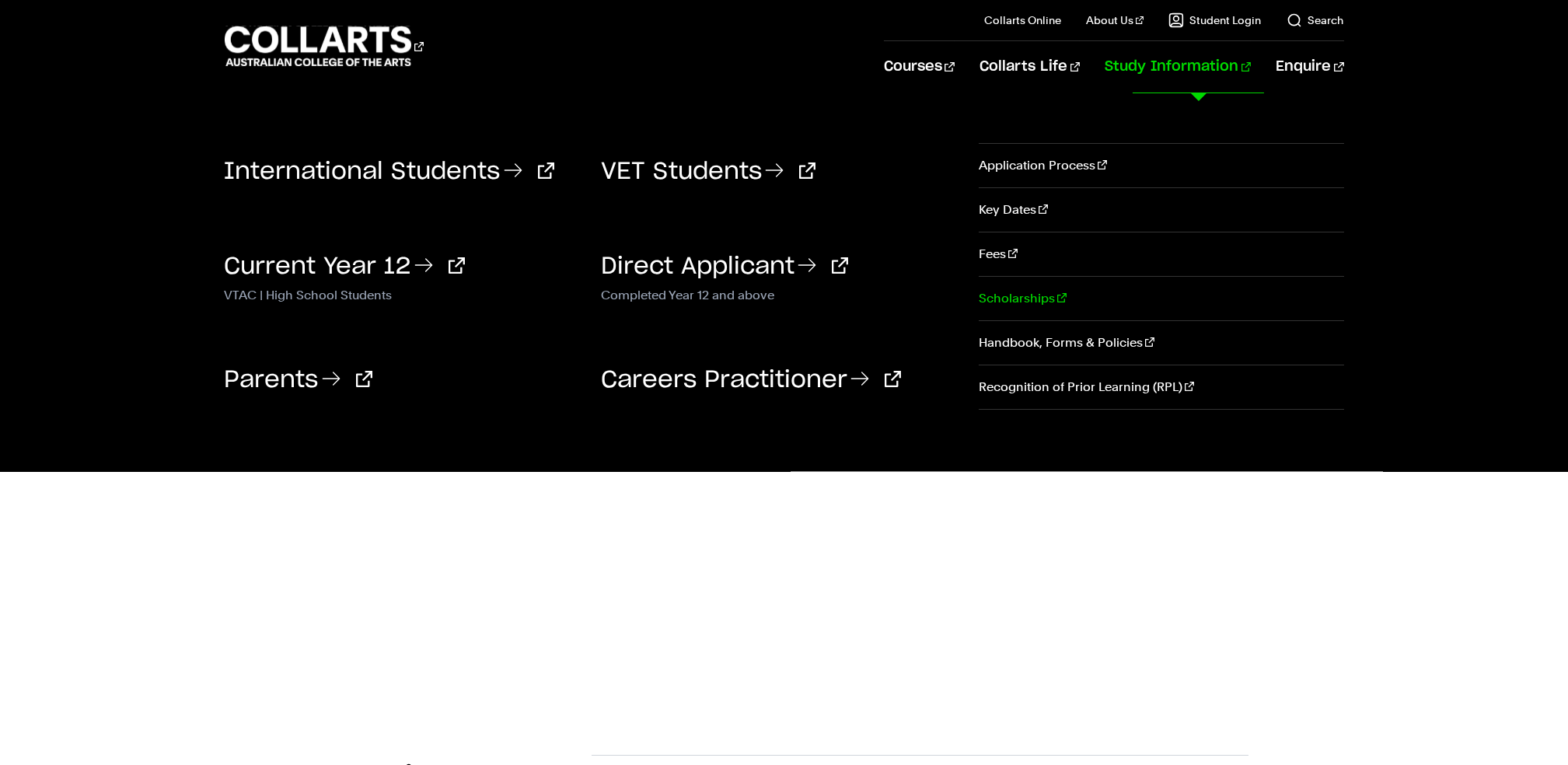 click on "Scholarships" at bounding box center [1161, 299] 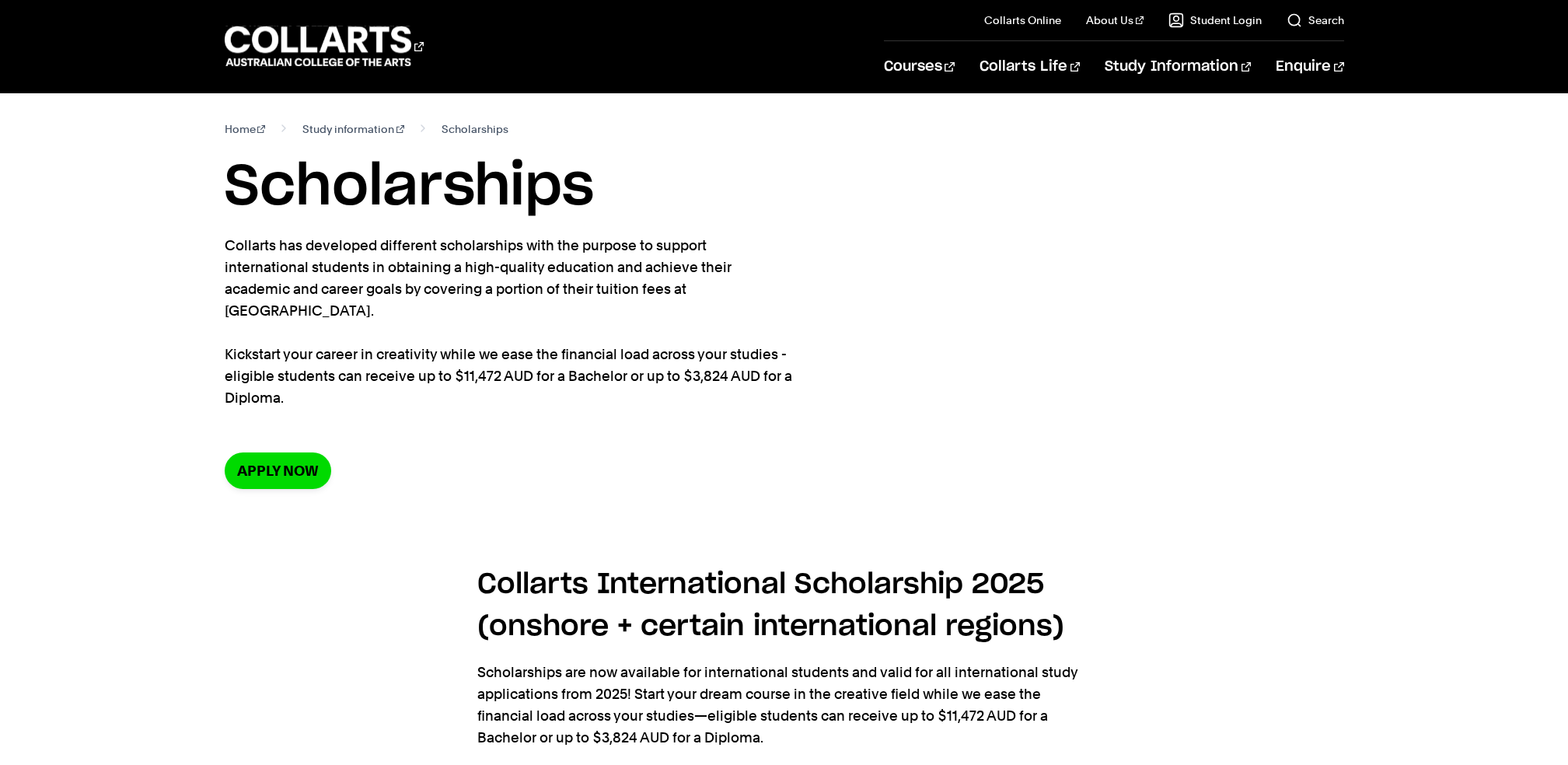 scroll, scrollTop: 0, scrollLeft: 0, axis: both 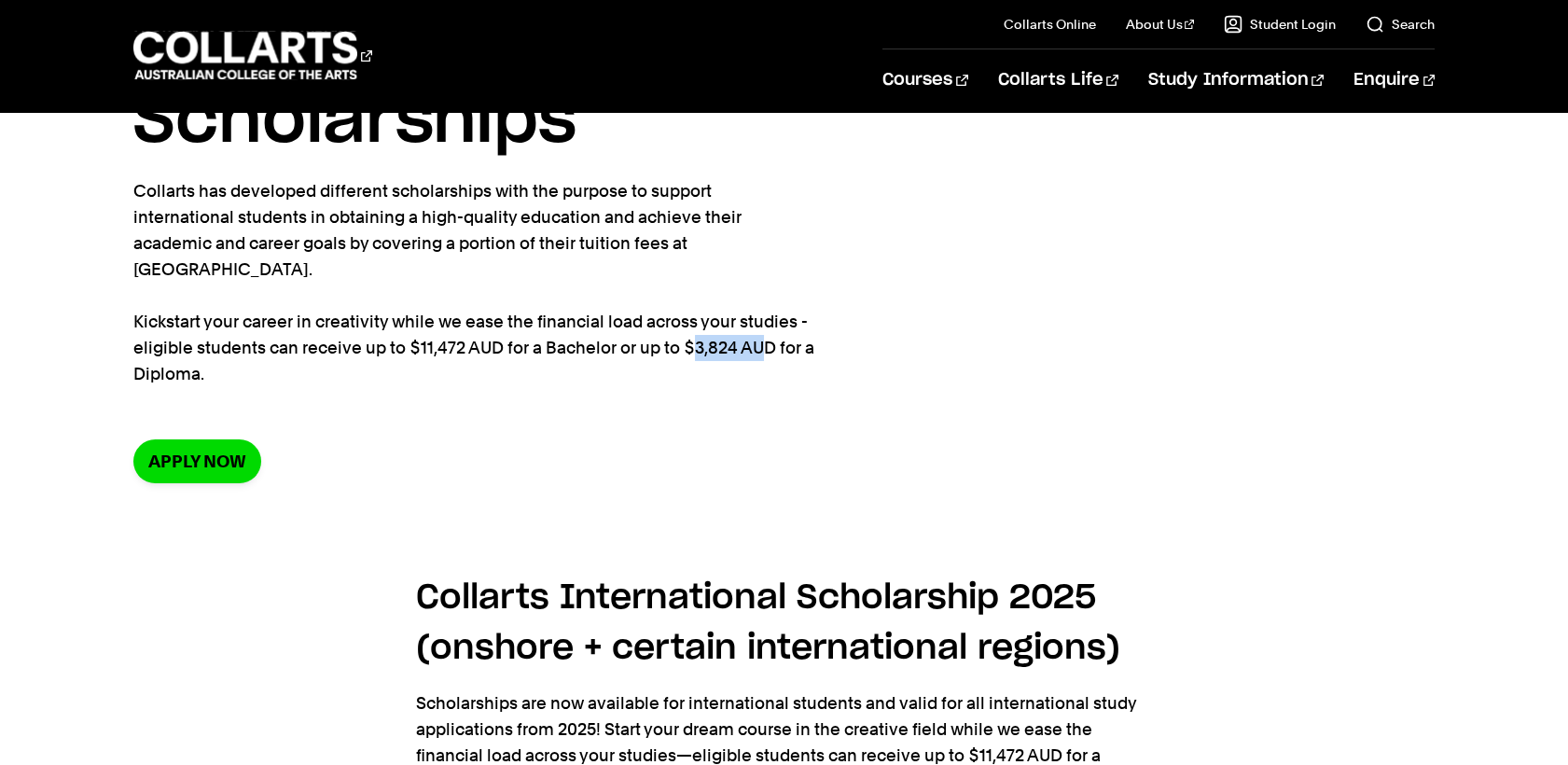 drag, startPoint x: 690, startPoint y: 321, endPoint x: 760, endPoint y: 320, distance: 70.00714 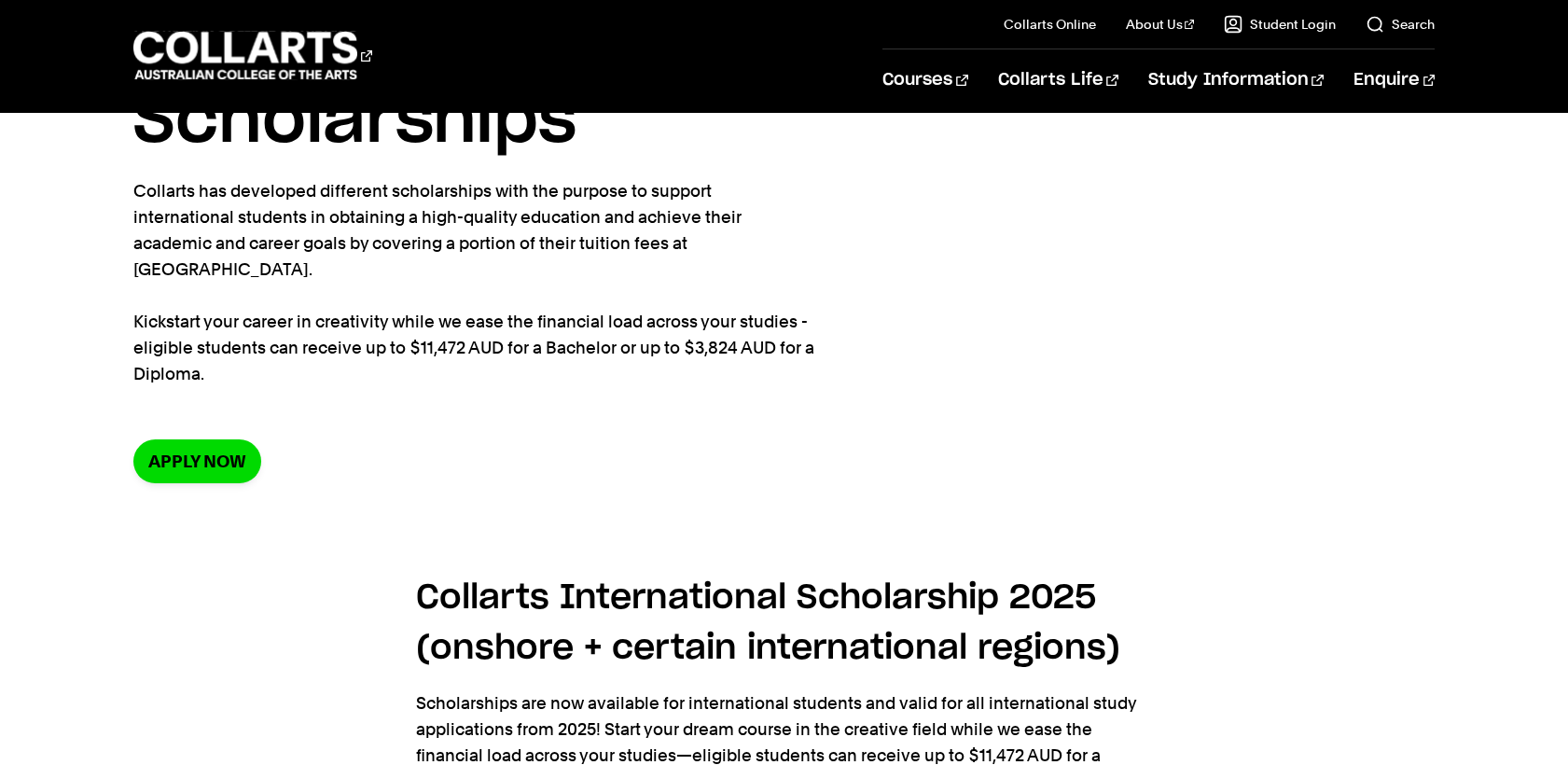 click on "Home
Study information
Scholarships
Scholarships
Collarts has developed different scholarships with the purpose to support international students in obtaining a high-quality education and achieve their academic and career goals by covering a portion of their tuition fees at Collarts. Kickstart your career in creativity while we ease the financial load across your studies - eligible students can receive up to $11,472 AUD for a Bachelor or up to $3,824 AUD for a Diploma.
Apply now" at bounding box center [784, 275] 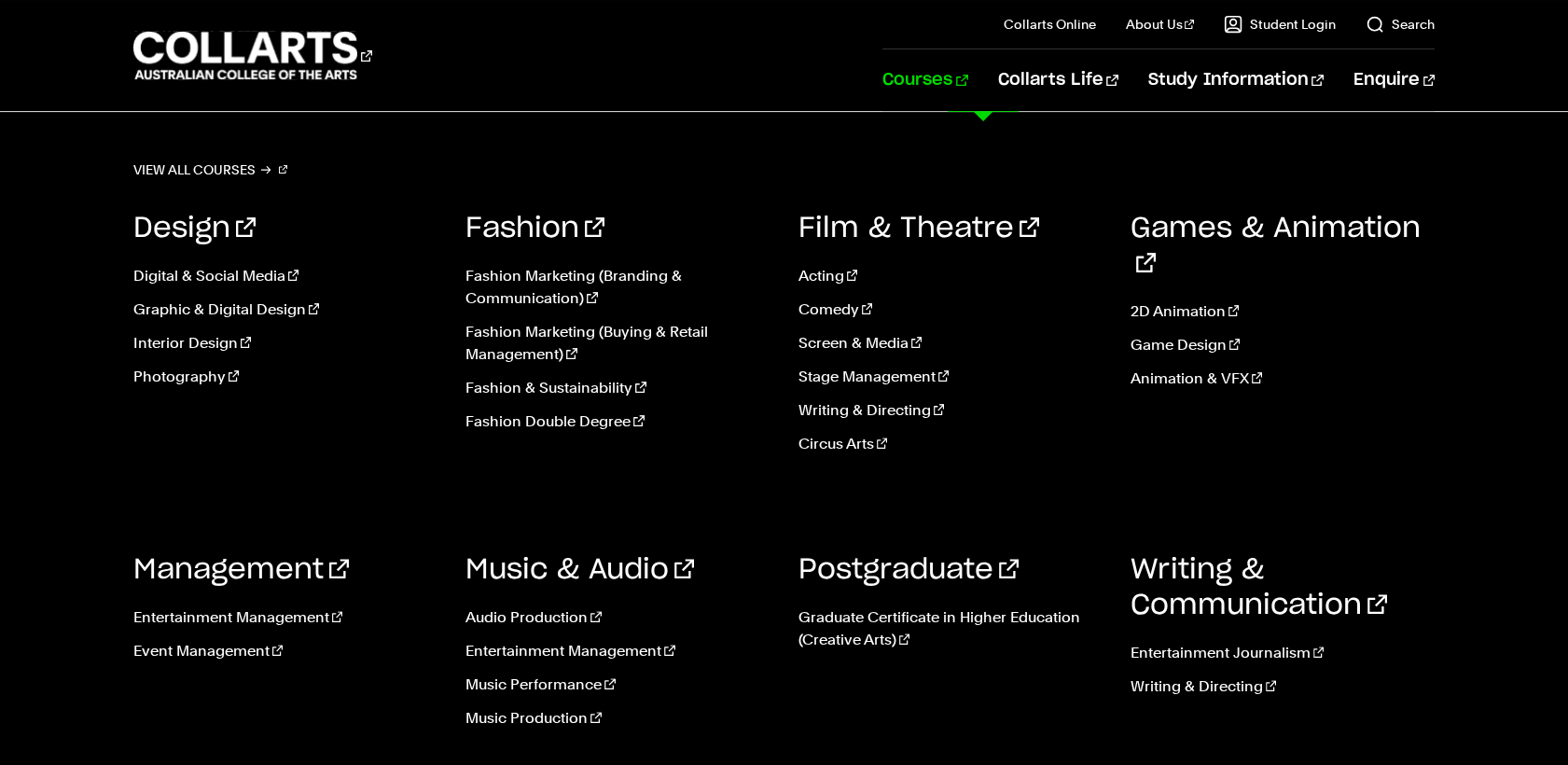 scroll, scrollTop: 1451, scrollLeft: 0, axis: vertical 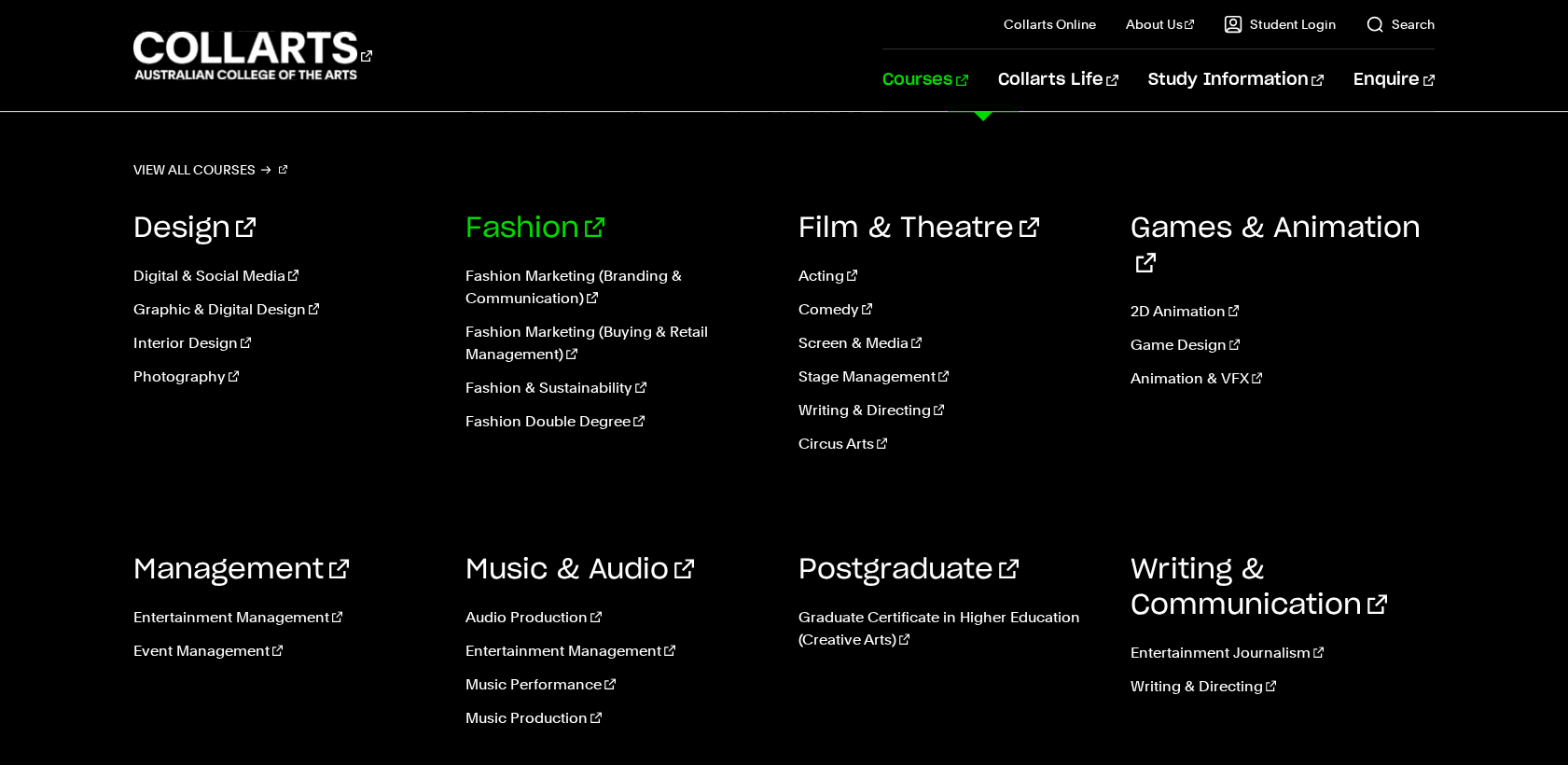 click on "Fashion" at bounding box center [534, 229] 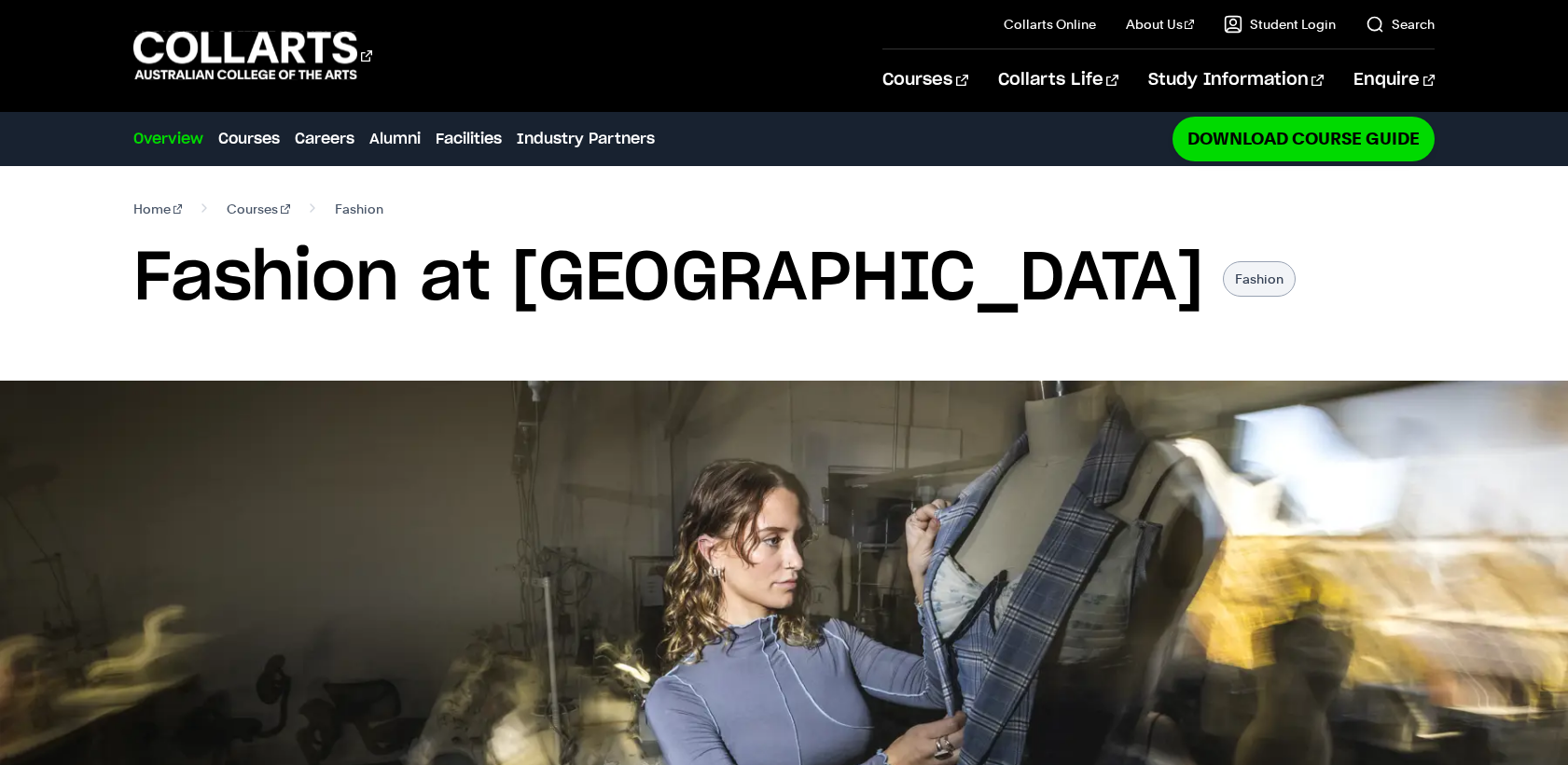 scroll, scrollTop: 0, scrollLeft: 0, axis: both 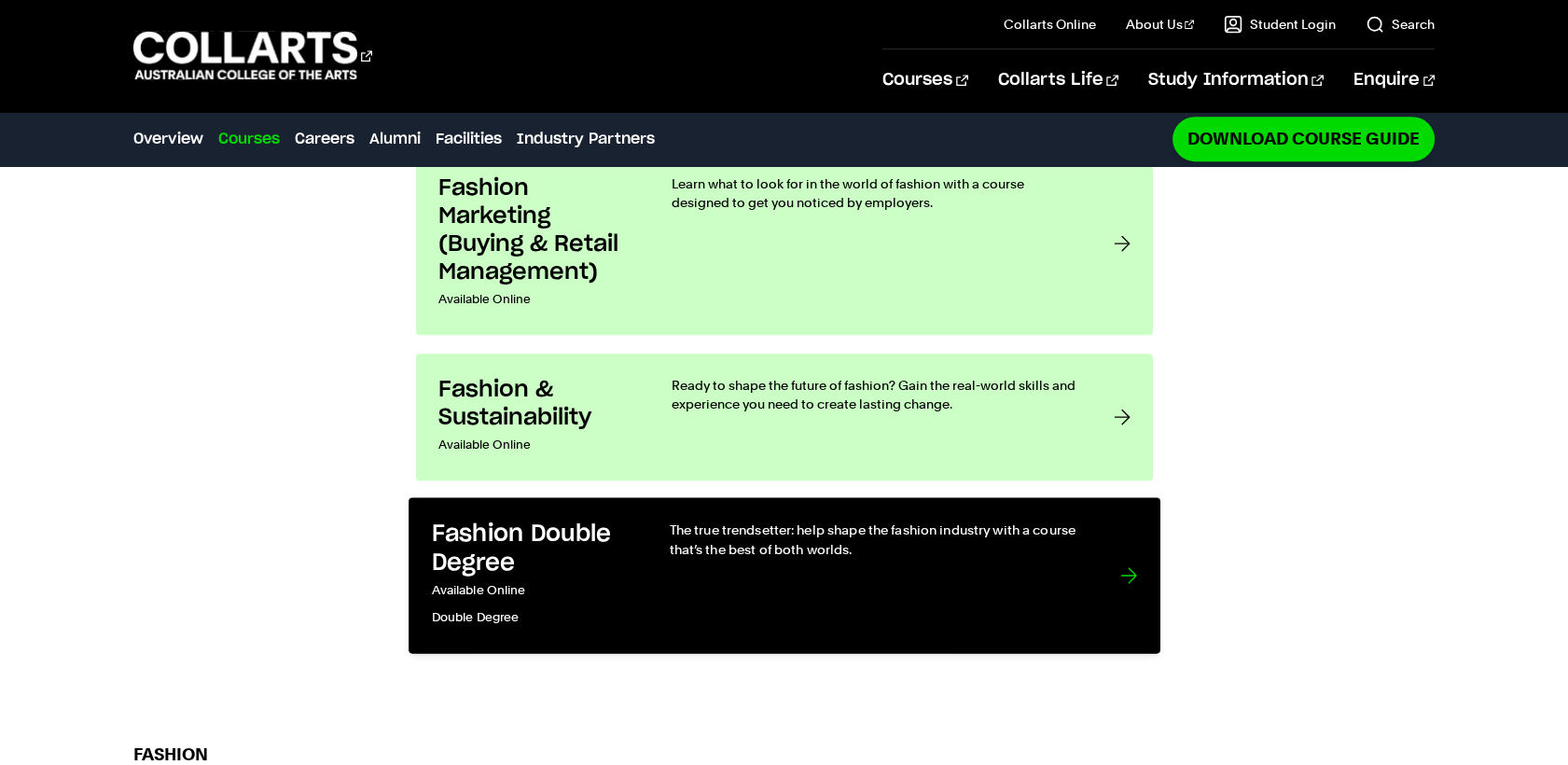 click on "The true trendsetter: help shape the fashion industry with a course that’s the best of both worlds." at bounding box center [875, 575] 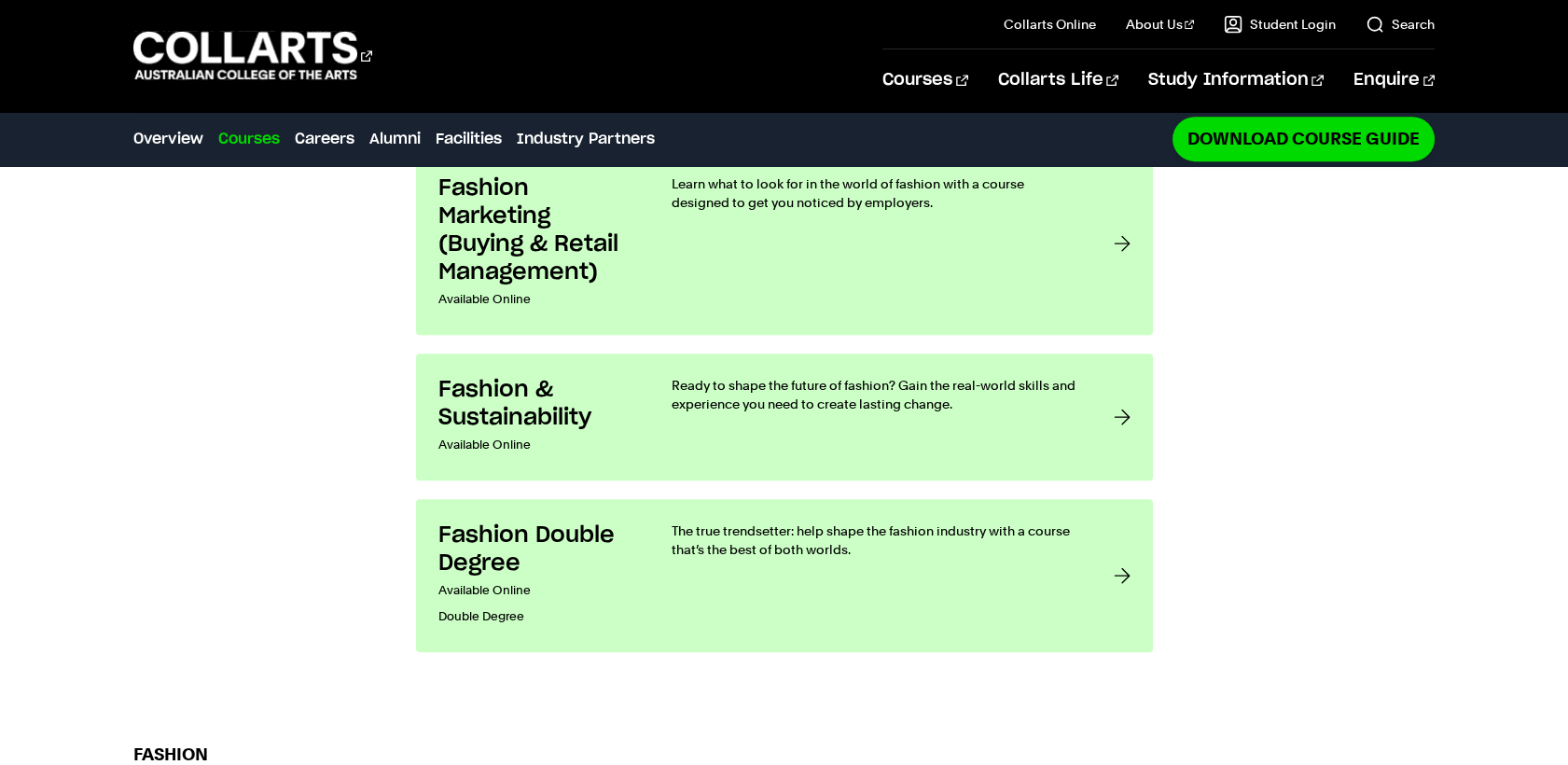scroll, scrollTop: 1816, scrollLeft: 0, axis: vertical 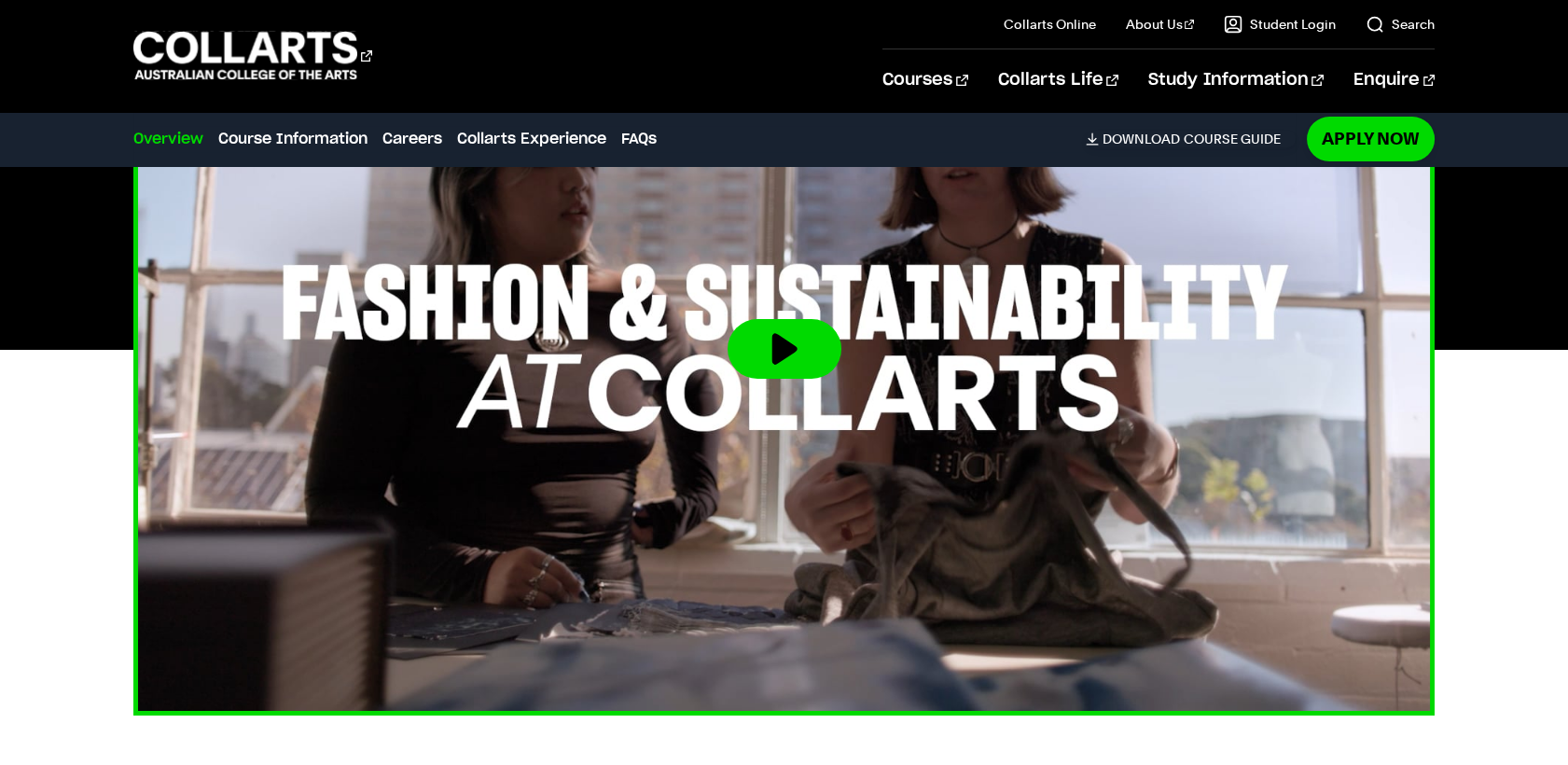 click at bounding box center (784, 349) 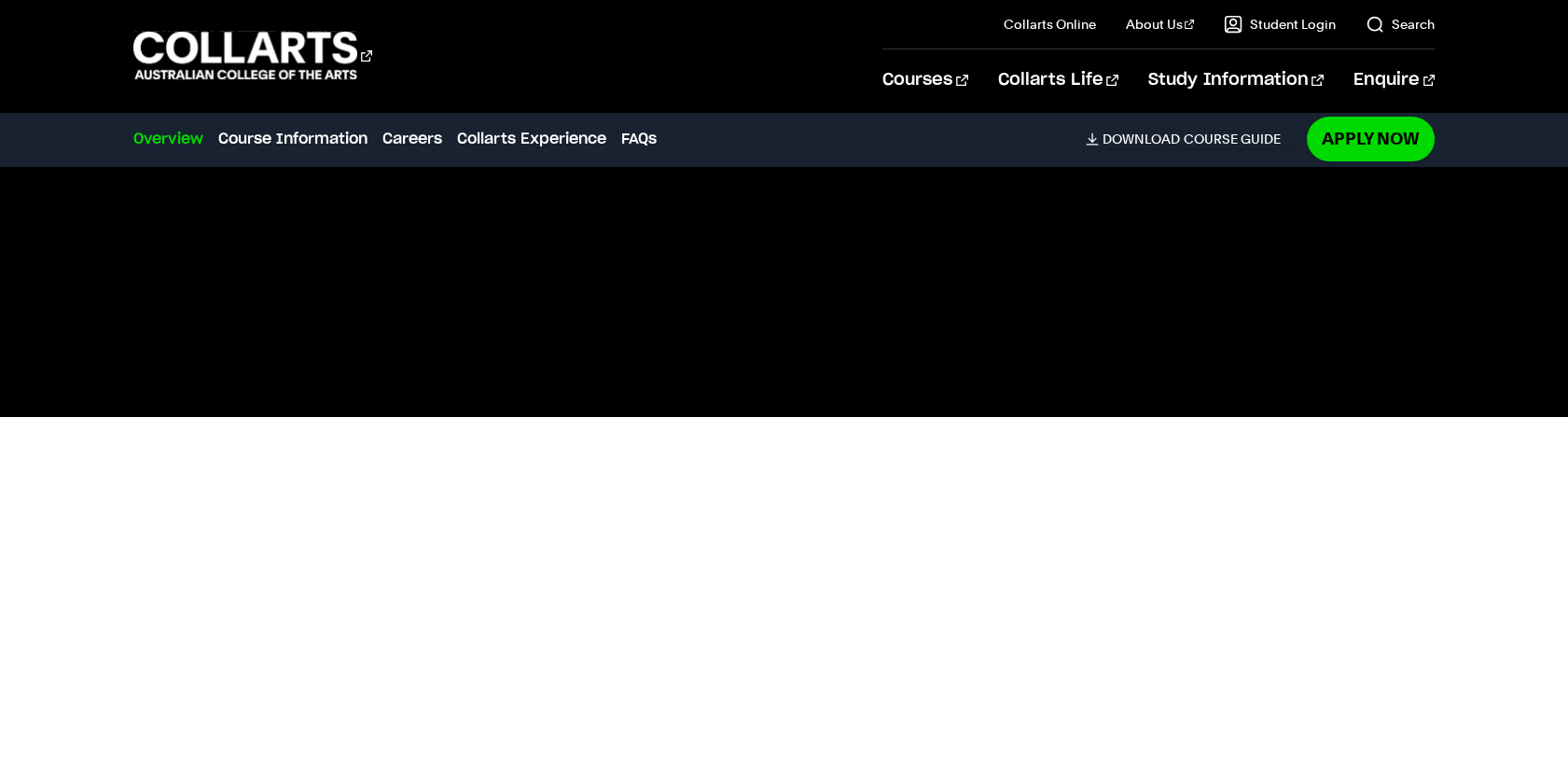 scroll, scrollTop: 725, scrollLeft: 0, axis: vertical 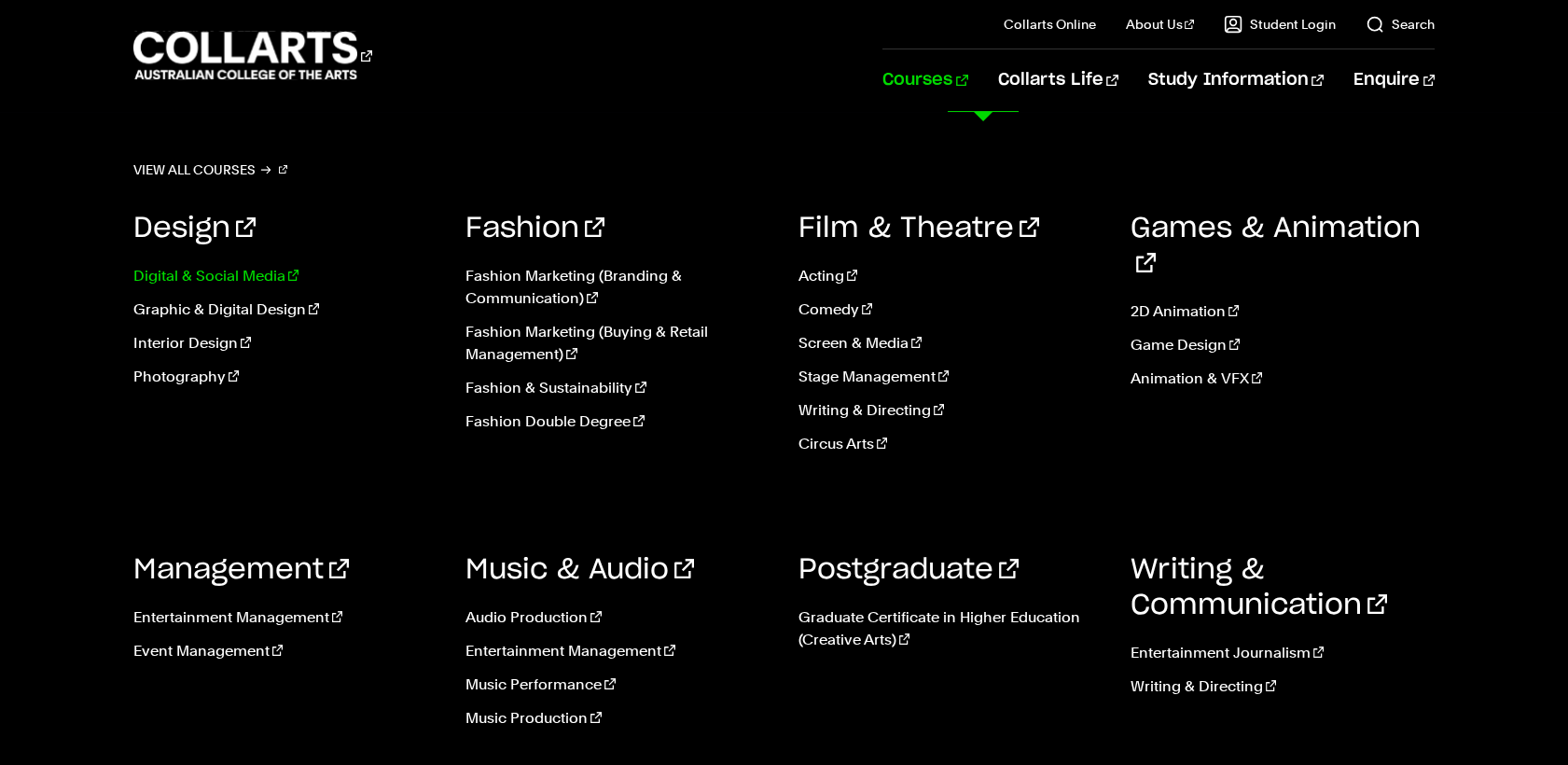 click on "Digital & Social Media" at bounding box center (285, 276) 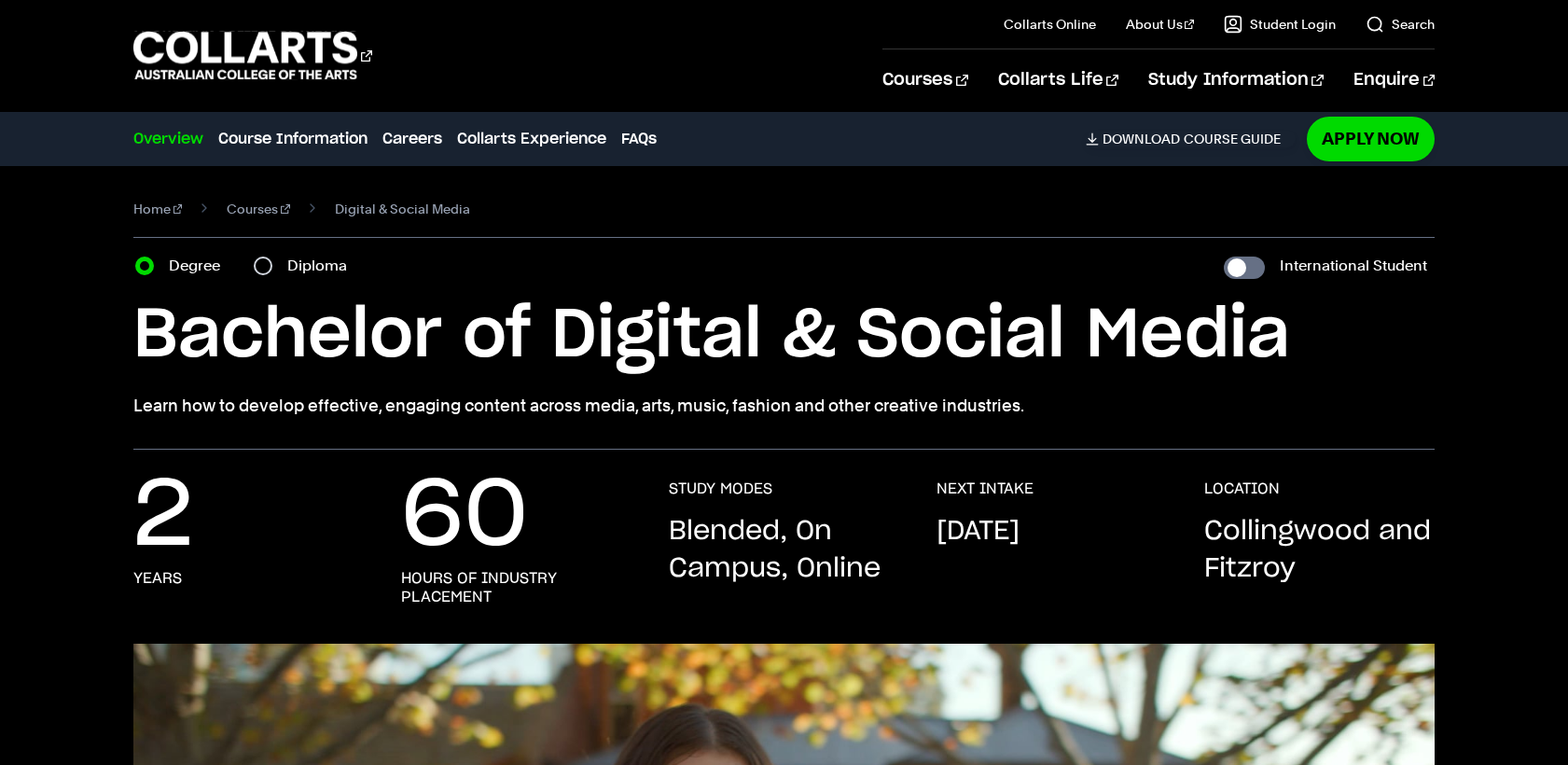 scroll, scrollTop: 0, scrollLeft: 0, axis: both 